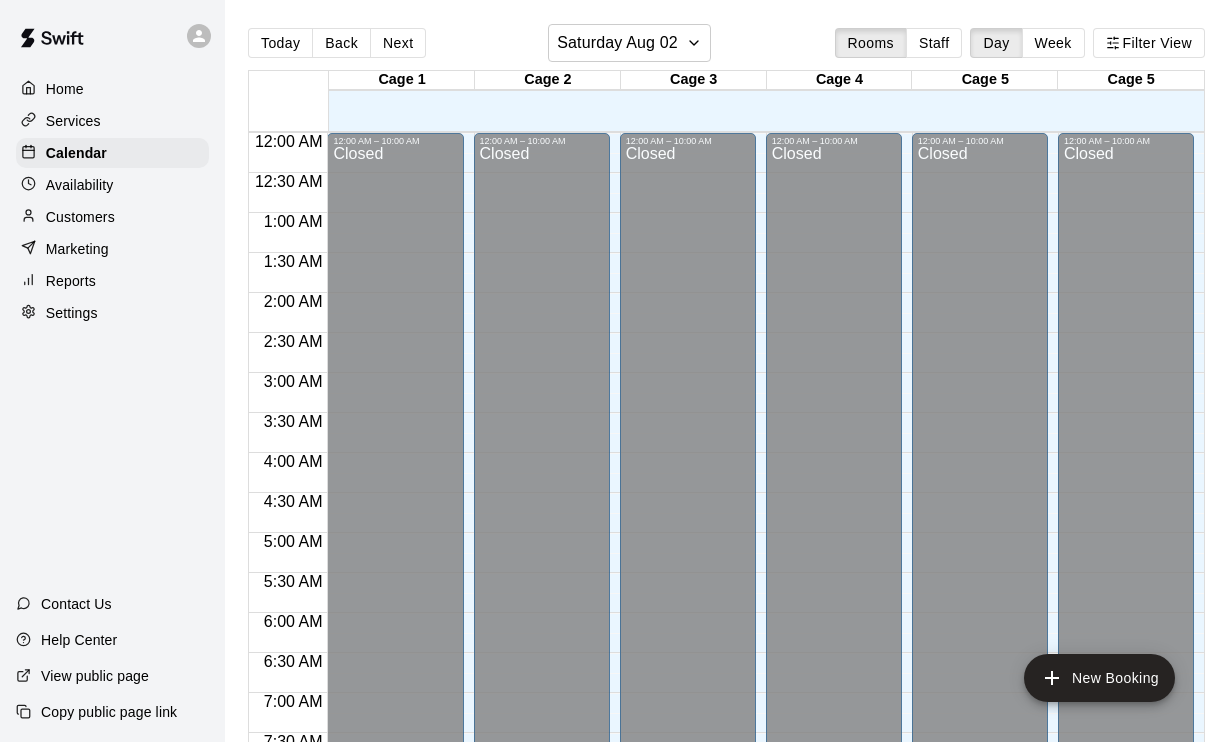 scroll, scrollTop: 0, scrollLeft: 0, axis: both 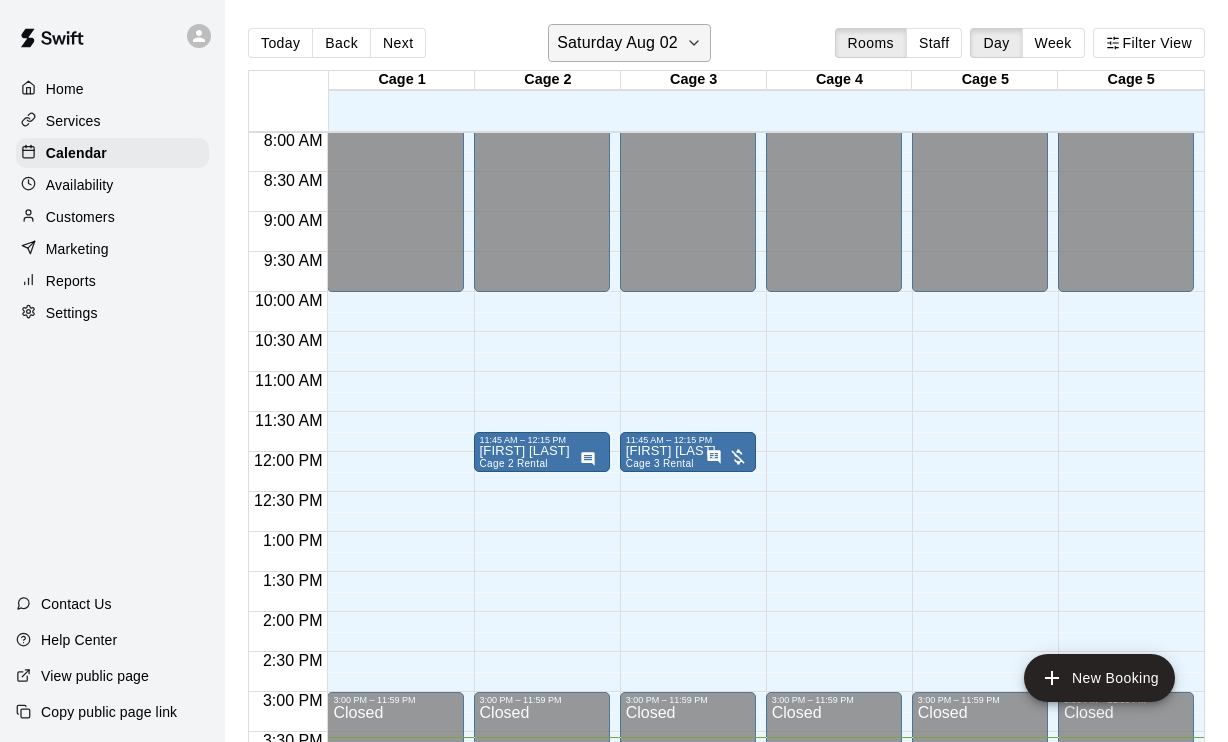 click 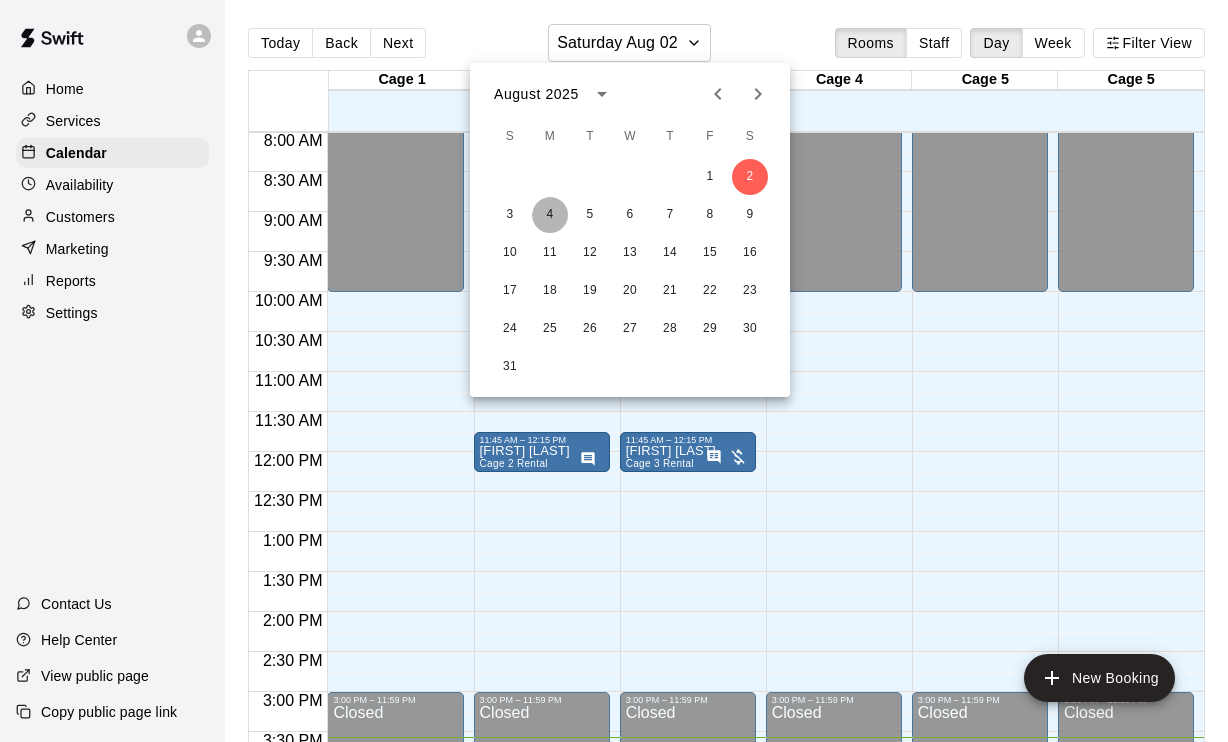 click on "4" at bounding box center (550, 215) 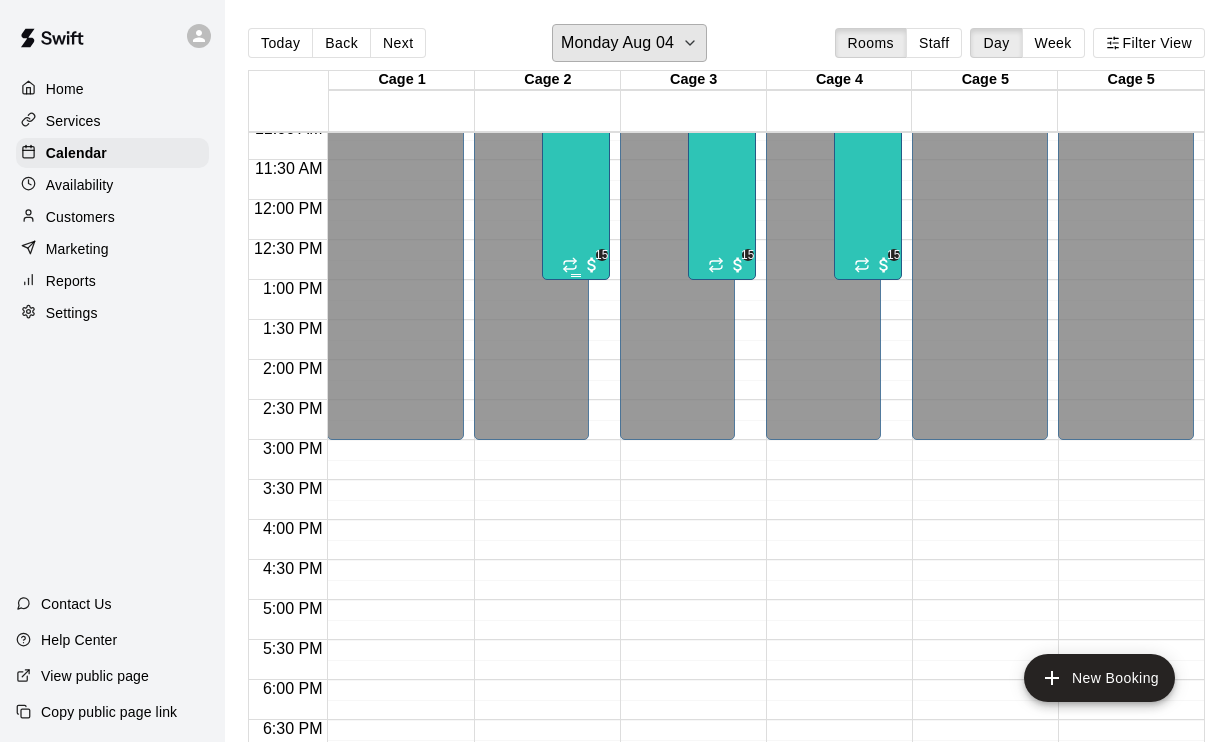 scroll, scrollTop: 917, scrollLeft: 0, axis: vertical 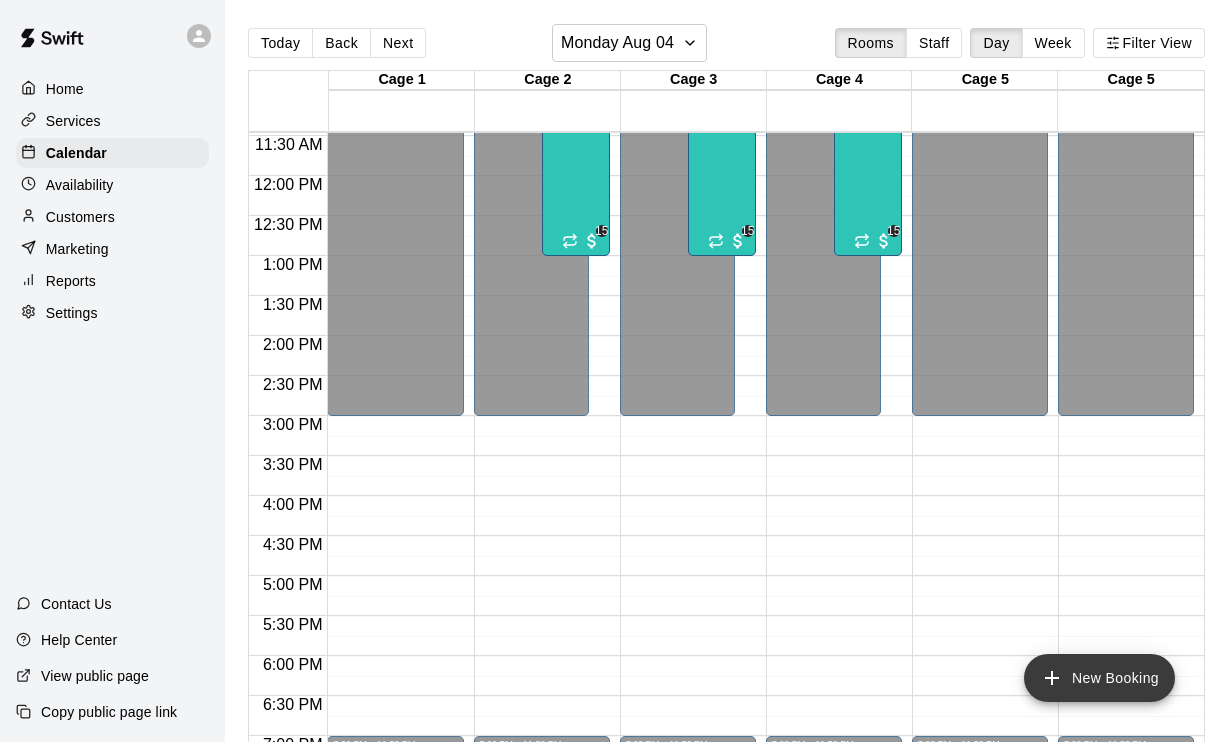 click on "New Booking" at bounding box center [1099, 678] 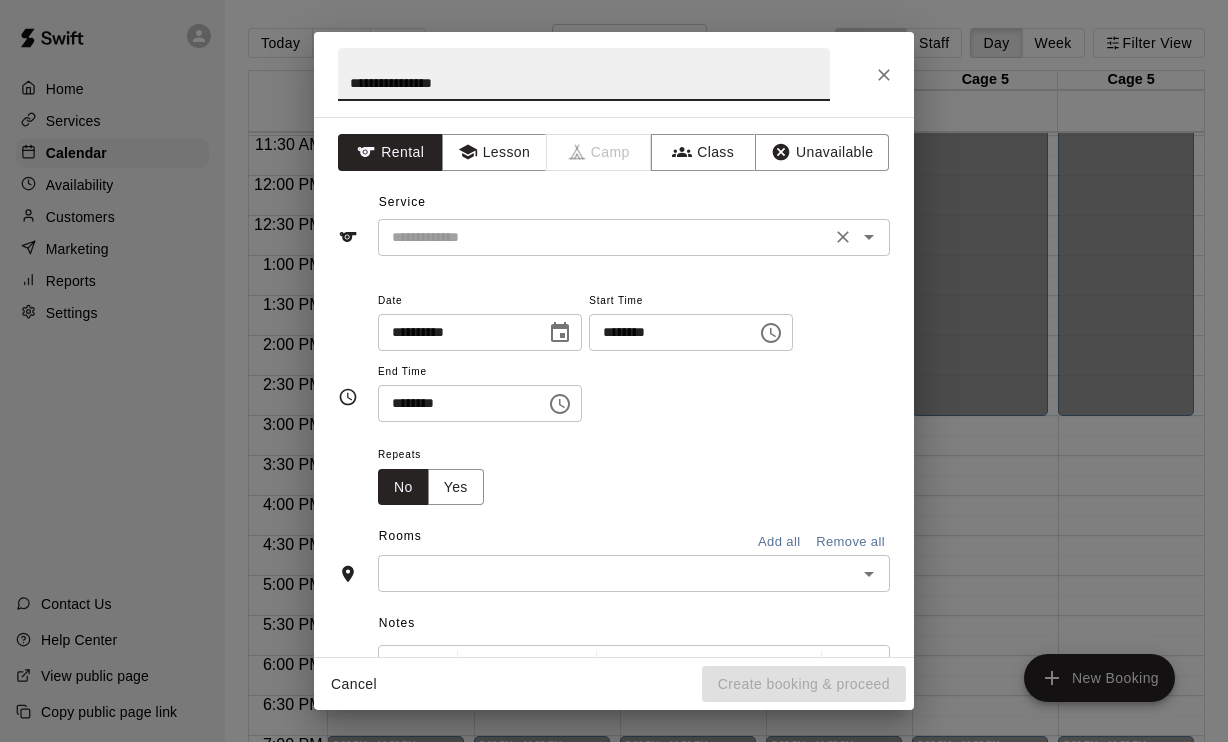 type on "**********" 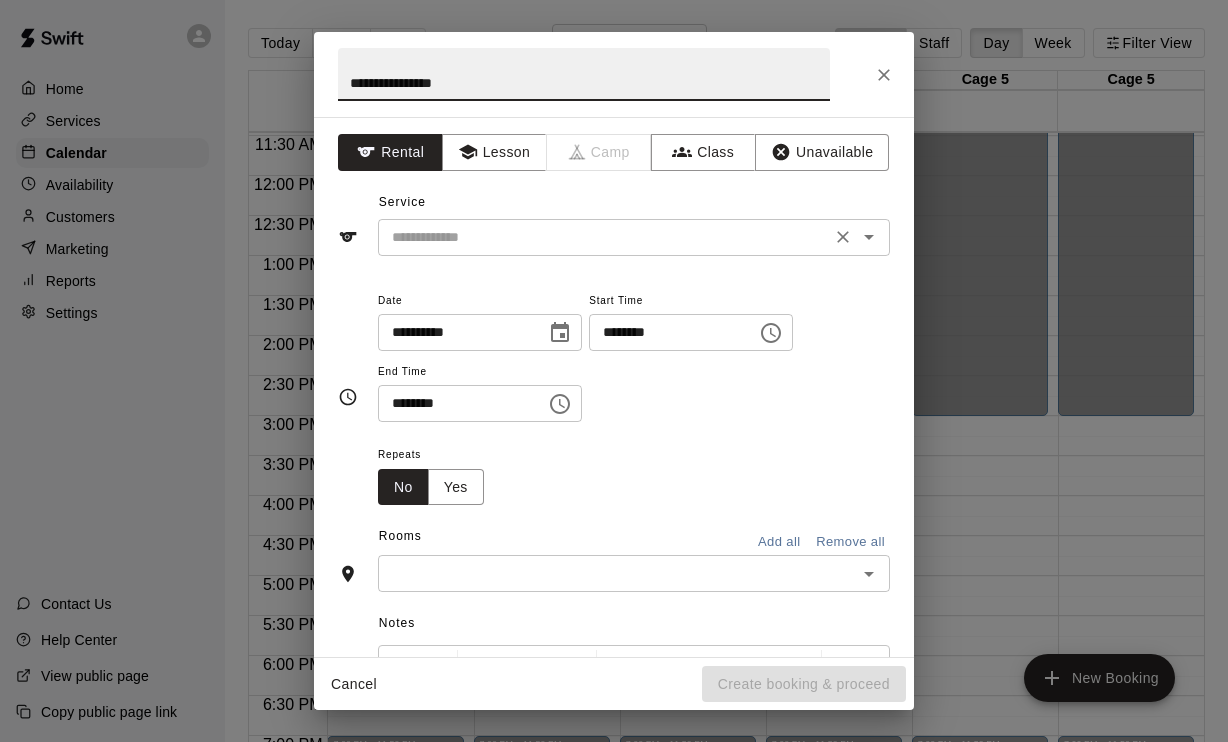 click at bounding box center (604, 237) 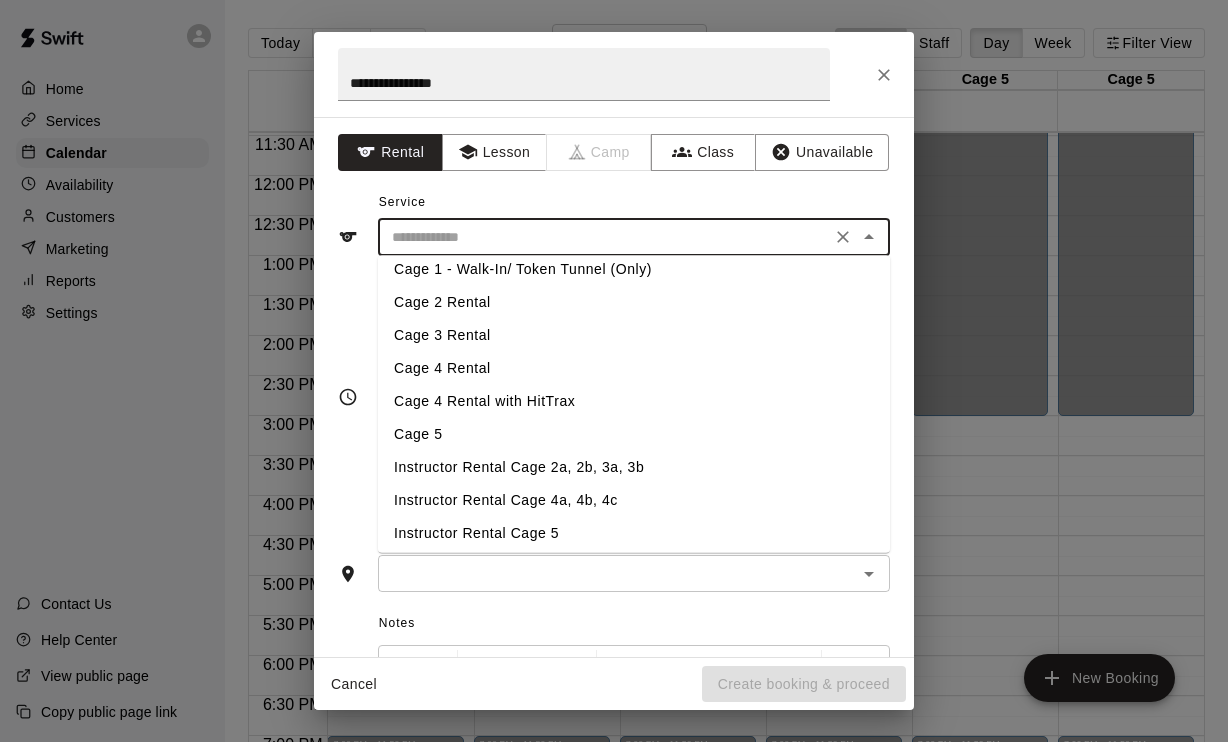 scroll, scrollTop: 50, scrollLeft: 0, axis: vertical 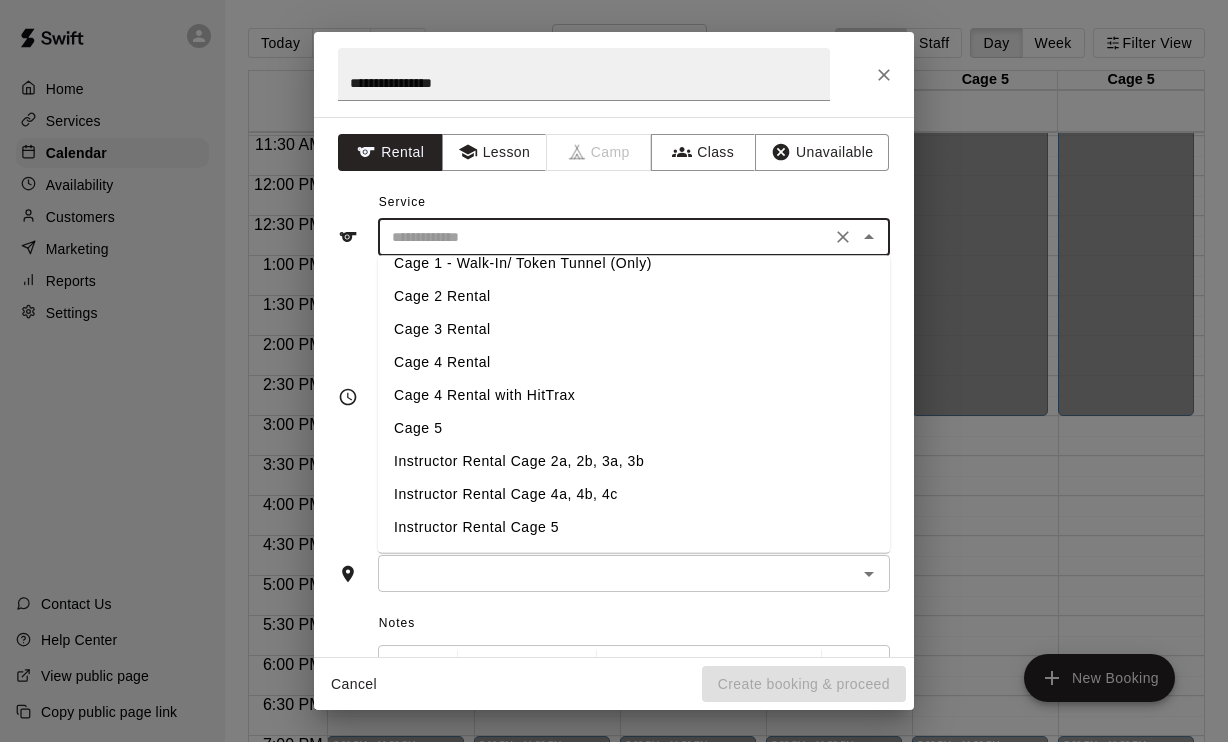 click on "Instructor Rental Cage 2a, 2b, 3a, 3b" at bounding box center [634, 461] 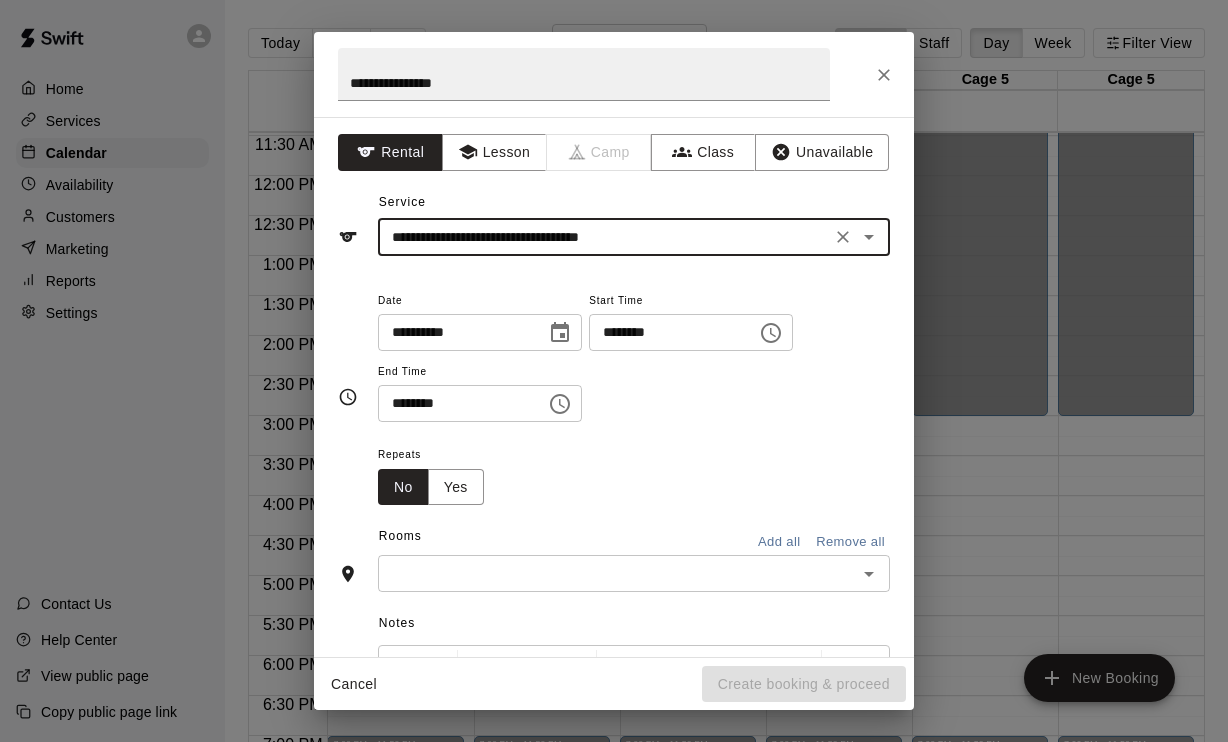 click on "********" at bounding box center (455, 403) 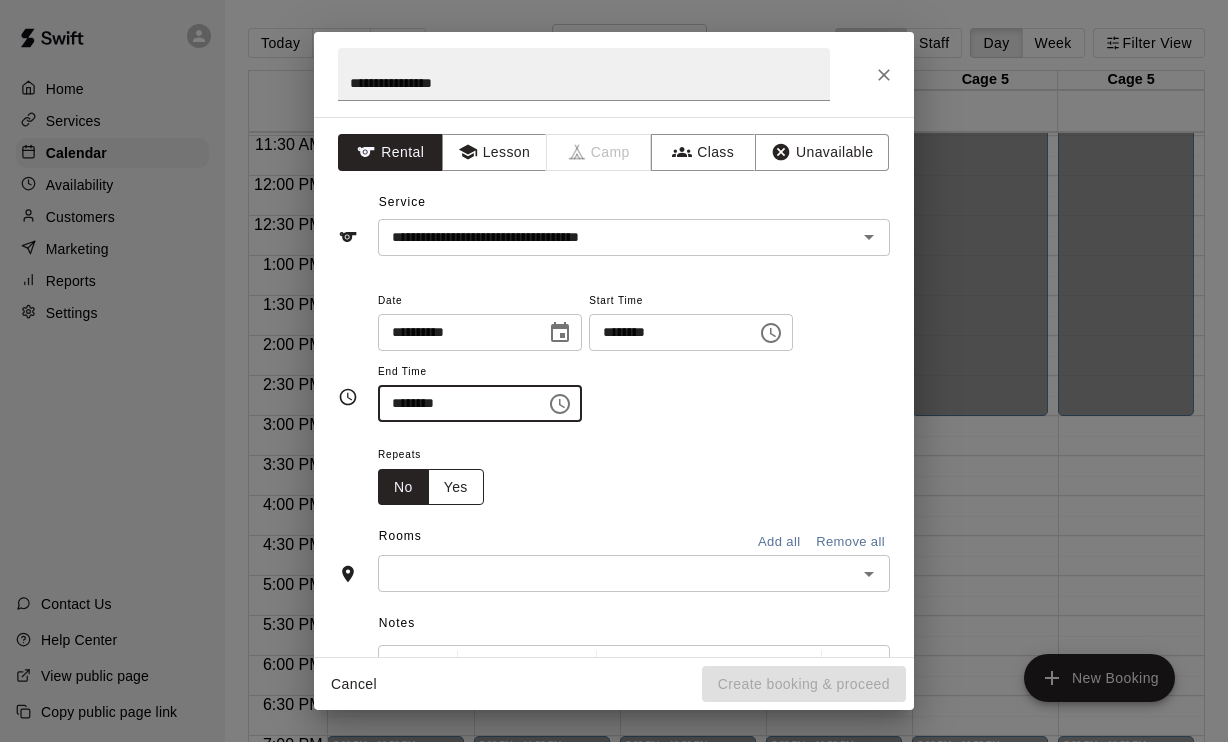 type on "********" 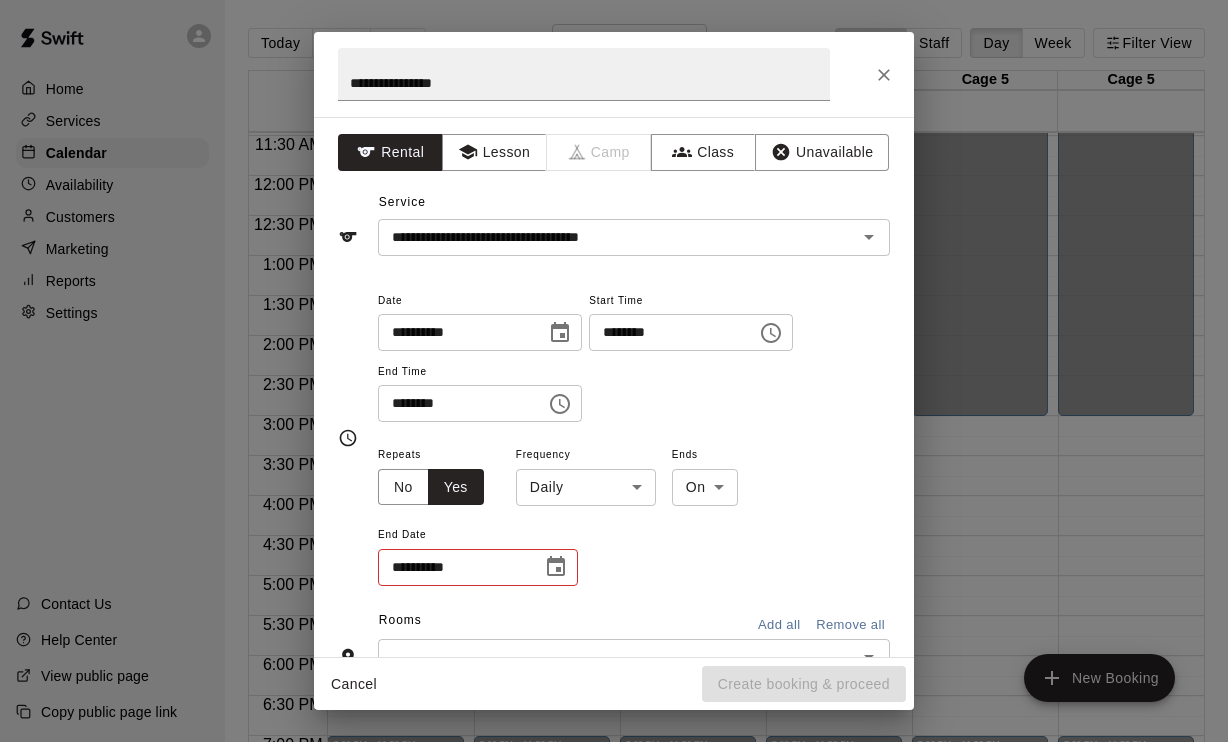 click on "Home Services Calendar Availability Customers Marketing Reports Settings Contact Us Help Center View public page Copy public page link Today Back Next Monday Aug 04 Rooms Staff Day Week Filter View Cage 1 04 Mon Cage 2 04 Mon Cage 3 04 Mon Cage 4 04 Mon Cage 5 04 Mon Cage 5 04 Mon 12:00 AM 12:30 AM 1:00 AM 1:30 AM 2:00 AM 2:30 AM 3:00 AM 3:30 AM 4:00 AM 4:30 AM 5:00 AM 5:30 AM 6:00 AM 6:30 AM 7:00 AM 7:30 AM 8:00 AM 8:30 AM 9:00 AM 9:30 AM 10:00 AM 10:30 AM 11:00 AM 11:30 AM 12:00 PM 12:30 PM 1:00 PM 1:30 PM 2:00 PM 2:30 PM 3:00 PM 3:30 PM 4:00 PM 4:30 PM 5:00 PM 5:30 PM 6:00 PM 6:30 PM 7:00 PM 7:30 PM 8:00 PM 8:30 PM 9:00 PM 9:30 PM 10:00 PM 10:30 PM 11:00 PM 11:30 PM 12:00 AM – 3:00 PM Closed 7:00 PM – 11:59 PM Closed 12:00 AM – 3:00 PM Closed 7:00 PM – 11:59 PM Closed 9:00 AM – 1:00 PM Indoor All Sports Camp-Summer (8/4-8/8) 16/24 spots 15 12:00 AM – 3:00 PM Closed 7:00 PM – 11:59 PM Closed 9:00 AM – 1:00 PM Indoor All Sports Camp-Summer (8/4-8/8) 16/24 spots 15 12:00 AM – 3:00 PM Closed" at bounding box center (614, 387) 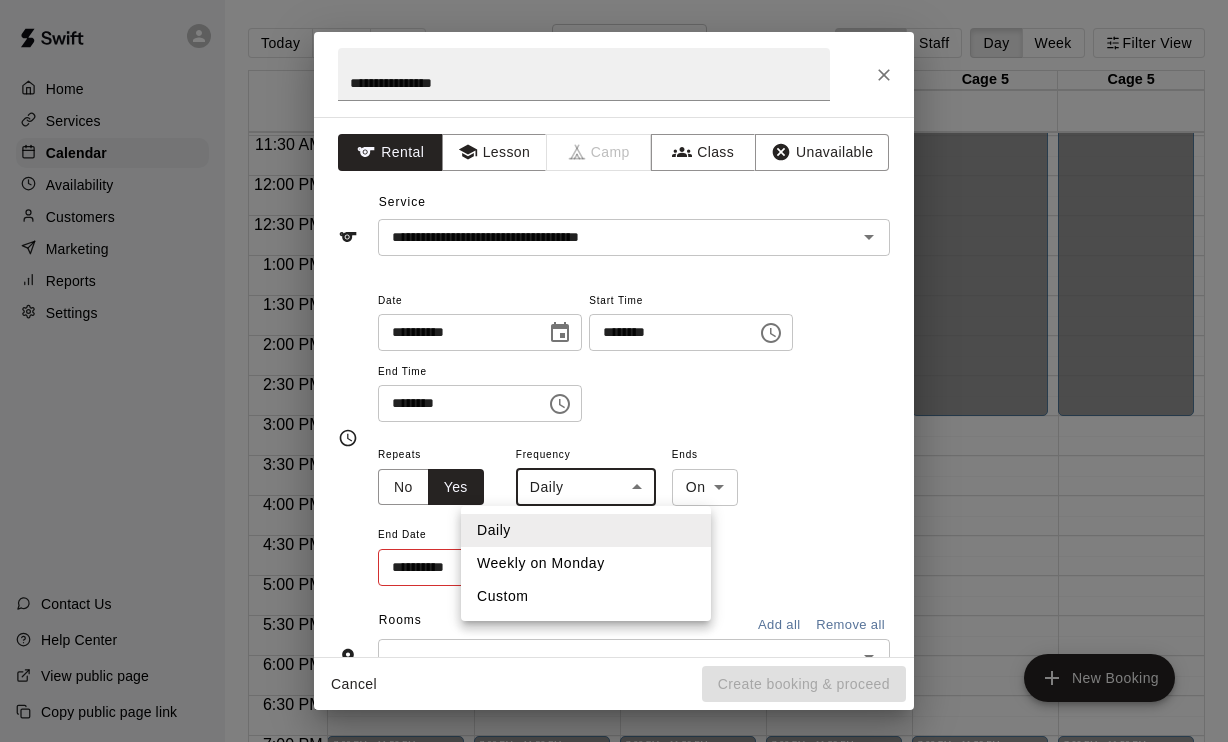 click on "Custom" at bounding box center [586, 596] 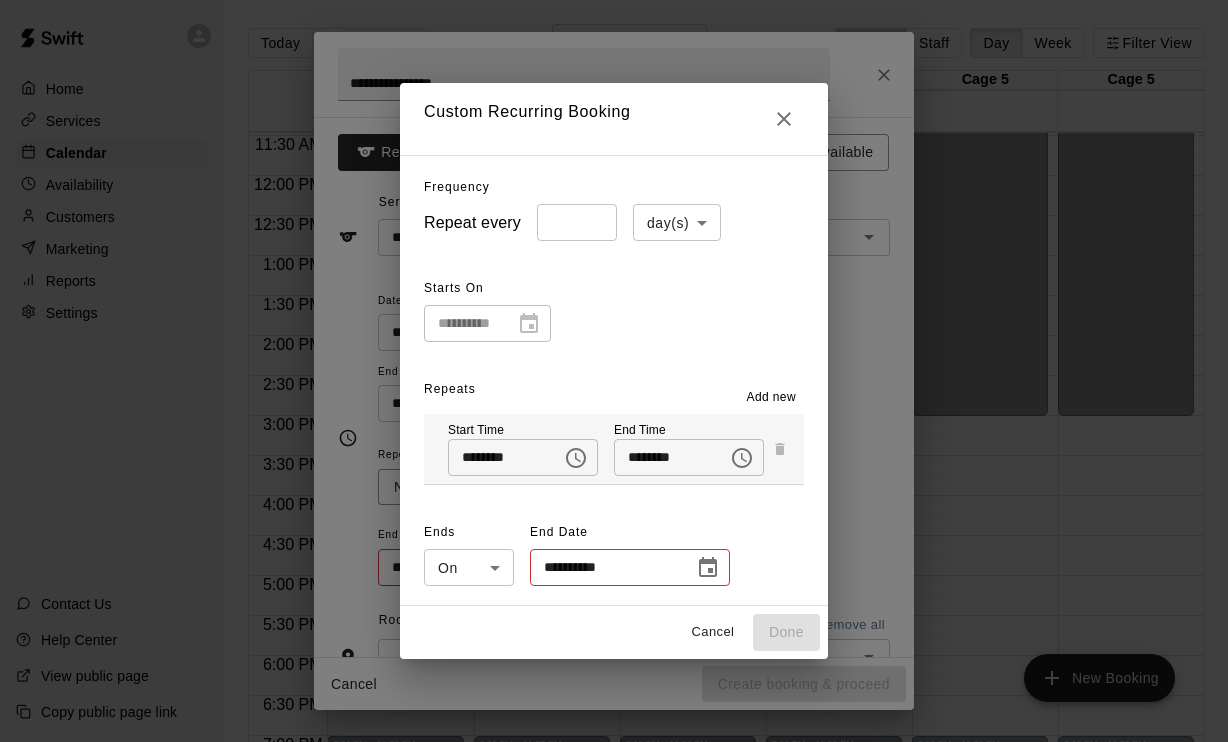 click on "Home Services Calendar Availability Customers Marketing Reports Settings Contact Us Help Center View public page Copy public page link Today Back Next Monday Aug 04 Rooms Staff Day Week Filter View Cage 1 04 Mon Cage 2 04 Mon Cage 3 04 Mon Cage 4 04 Mon Cage 5 04 Mon Cage 5 04 Mon 12:00 AM 12:30 AM 1:00 AM 1:30 AM 2:00 AM 2:30 AM 3:00 AM 3:30 AM 4:00 AM 4:30 AM 5:00 AM 5:30 AM 6:00 AM 6:30 AM 7:00 AM 7:30 AM 8:00 AM 8:30 AM 9:00 AM 9:30 AM 10:00 AM 10:30 AM 11:00 AM 11:30 AM 12:00 PM 12:30 PM 1:00 PM 1:30 PM 2:00 PM 2:30 PM 3:00 PM 3:30 PM 4:00 PM 4:30 PM 5:00 PM 5:30 PM 6:00 PM 6:30 PM 7:00 PM 7:30 PM 8:00 PM 8:30 PM 9:00 PM 9:30 PM 10:00 PM 10:30 PM 11:00 PM 11:30 PM 12:00 AM – 3:00 PM Closed 7:00 PM – 11:59 PM Closed 12:00 AM – 3:00 PM Closed 7:00 PM – 11:59 PM Closed 9:00 AM – 1:00 PM Indoor All Sports Camp-Summer (8/4-8/8) 16/24 spots 15 12:00 AM – 3:00 PM Closed 7:00 PM – 11:59 PM Closed 9:00 AM – 1:00 PM Indoor All Sports Camp-Summer (8/4-8/8) 16/24 spots 15 12:00 AM – 3:00 PM Closed" at bounding box center (614, 387) 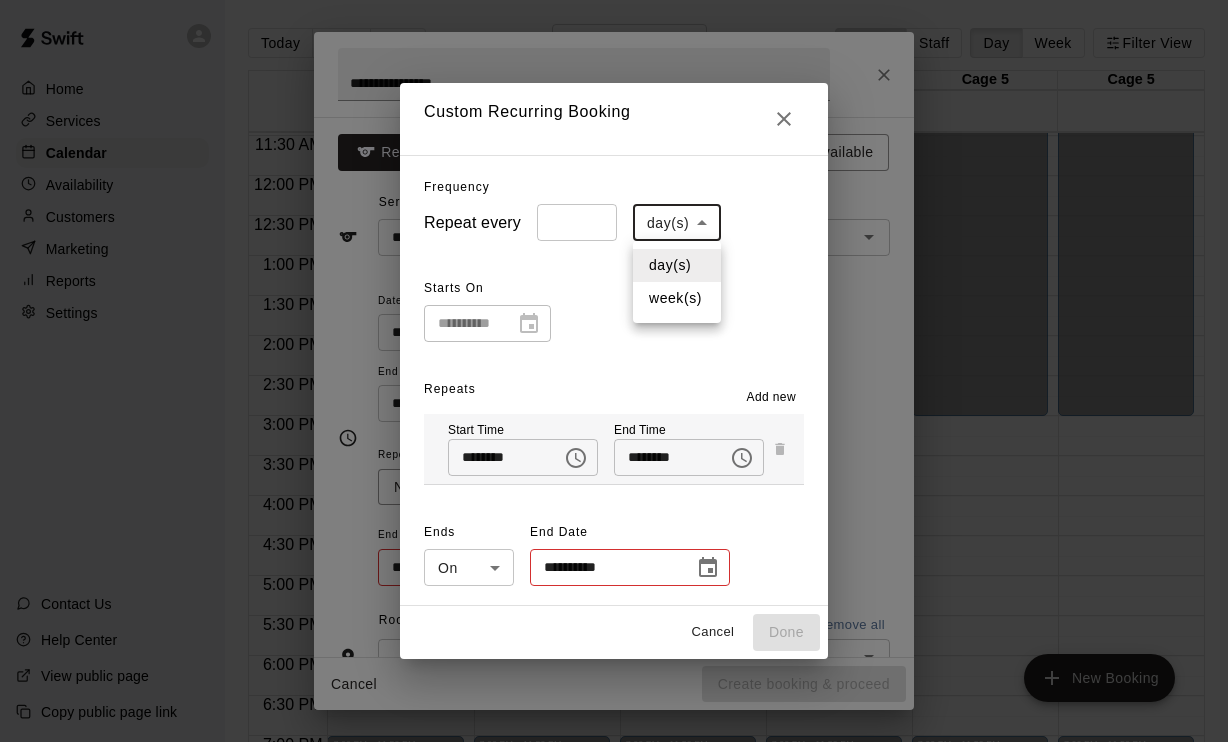 click at bounding box center (614, 371) 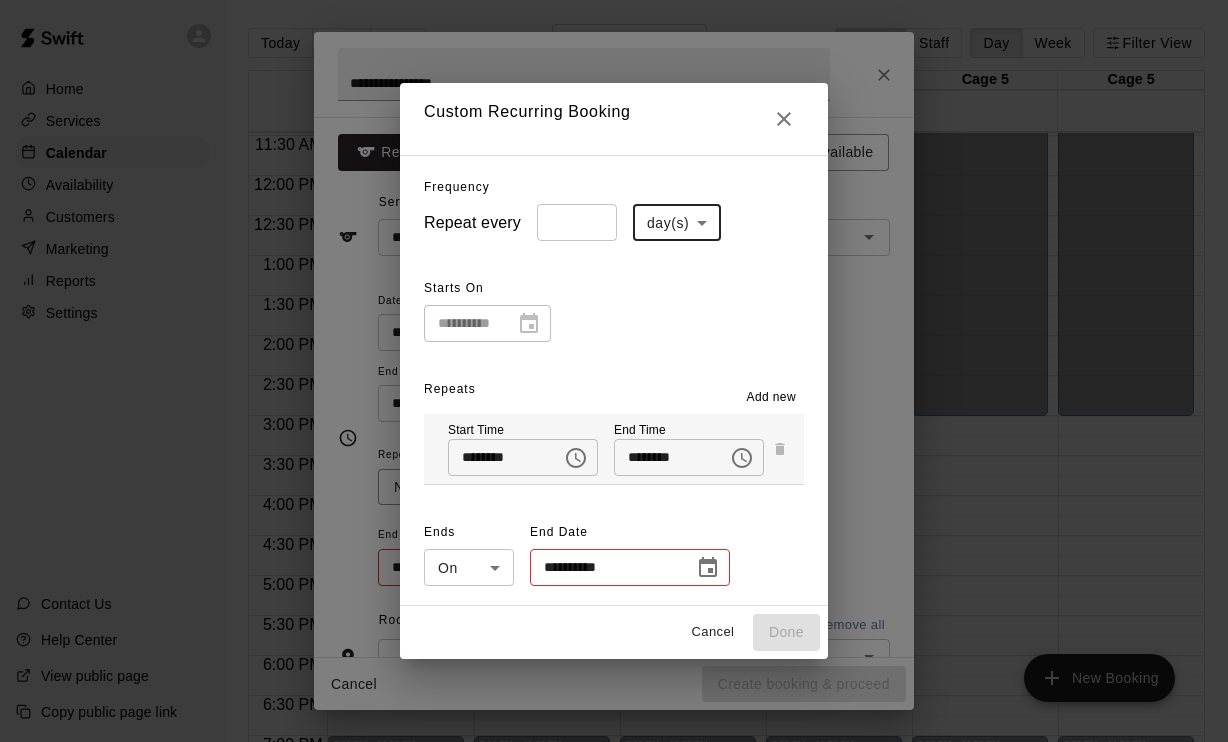 click 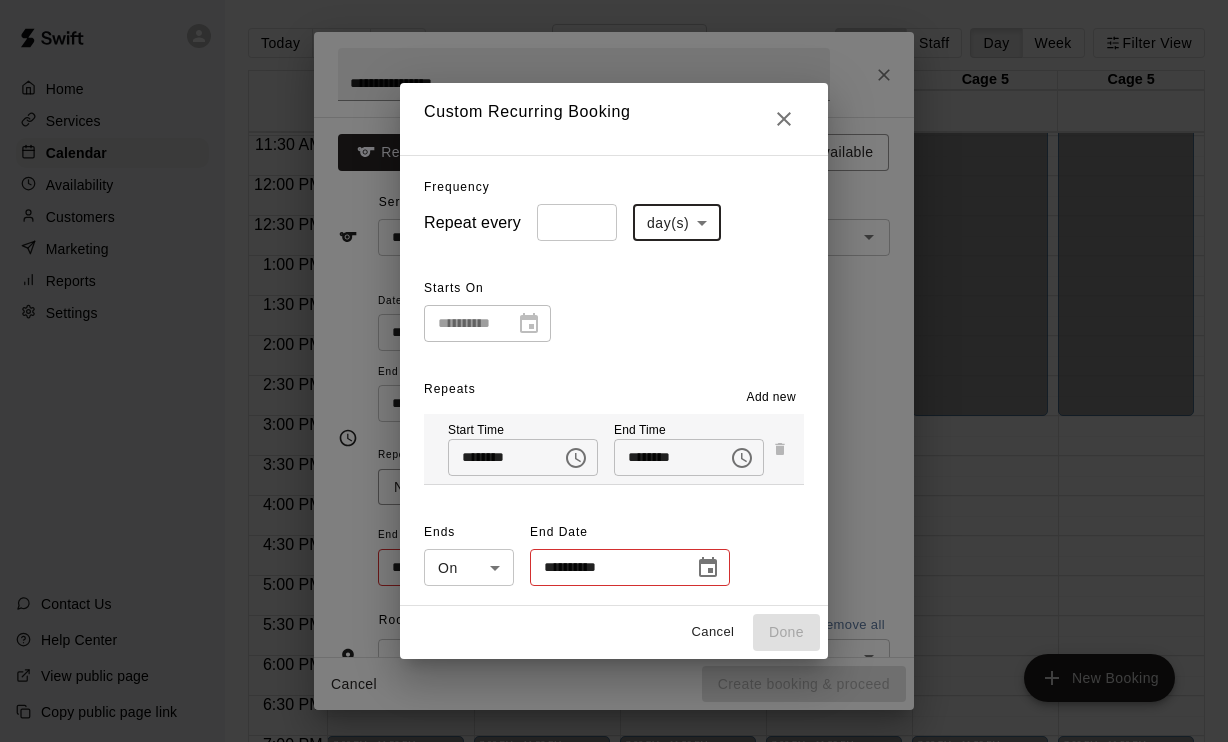 type on "*****" 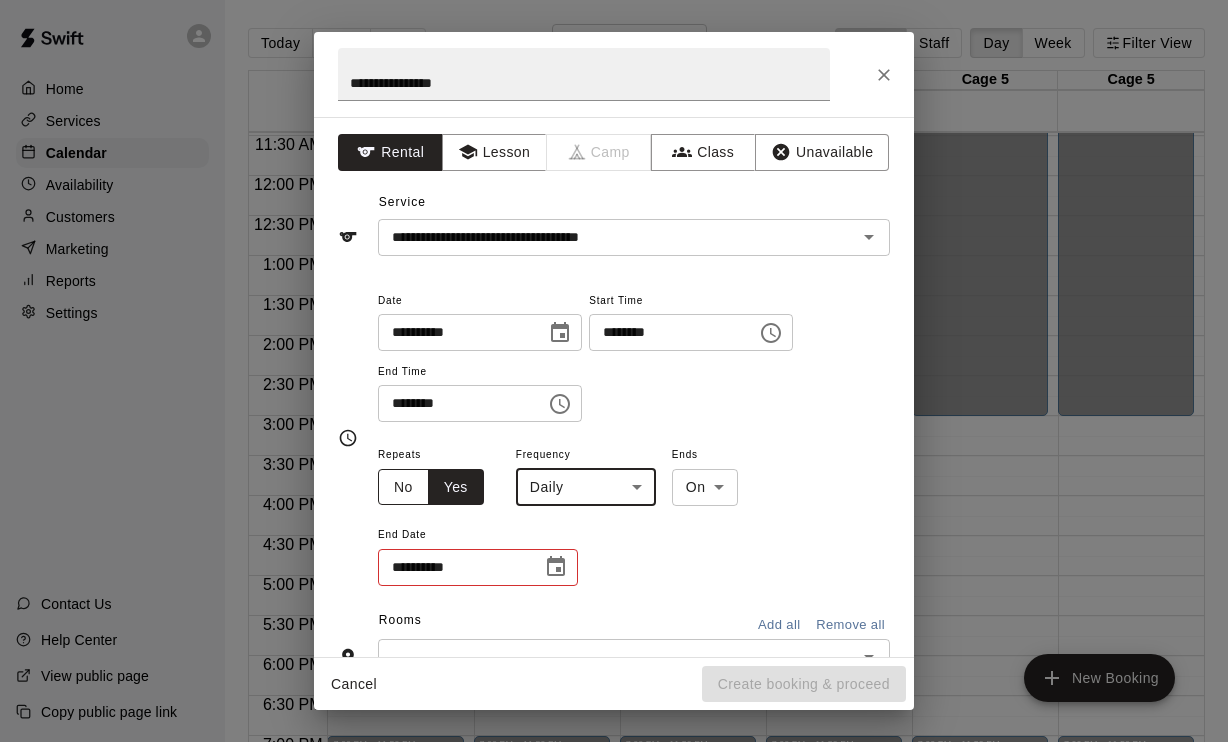 click on "No" at bounding box center (403, 487) 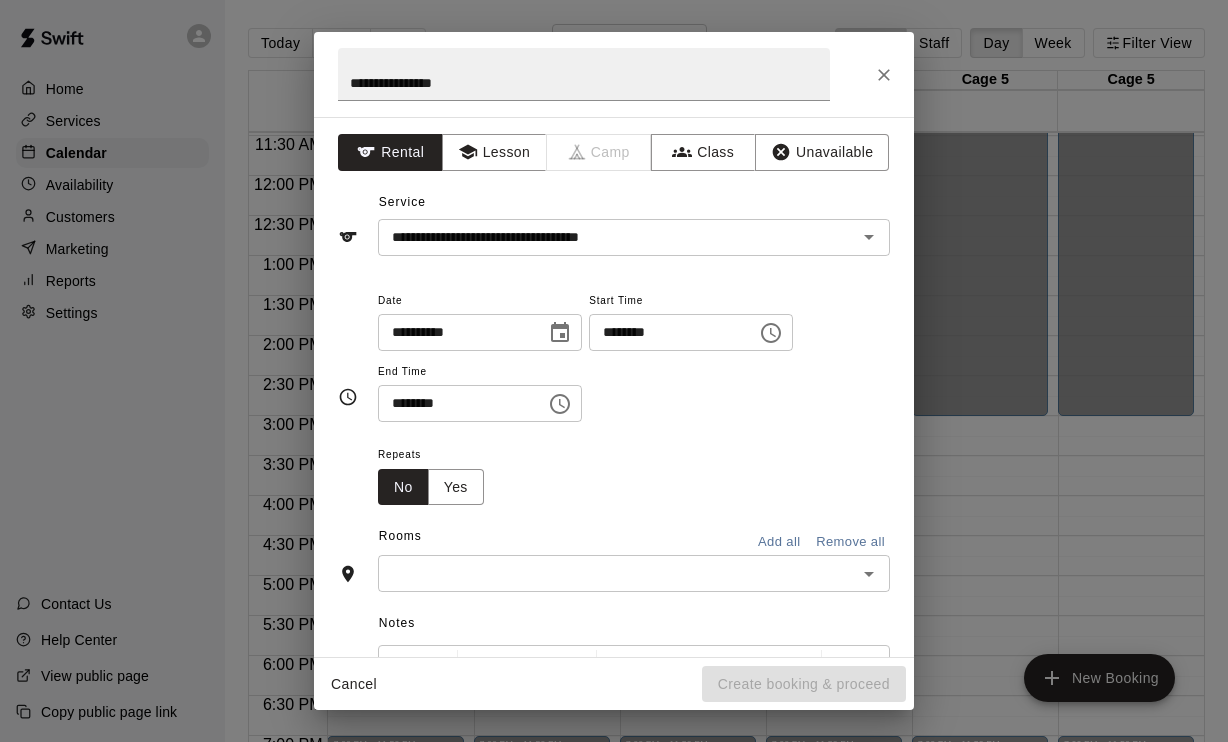 click at bounding box center (617, 573) 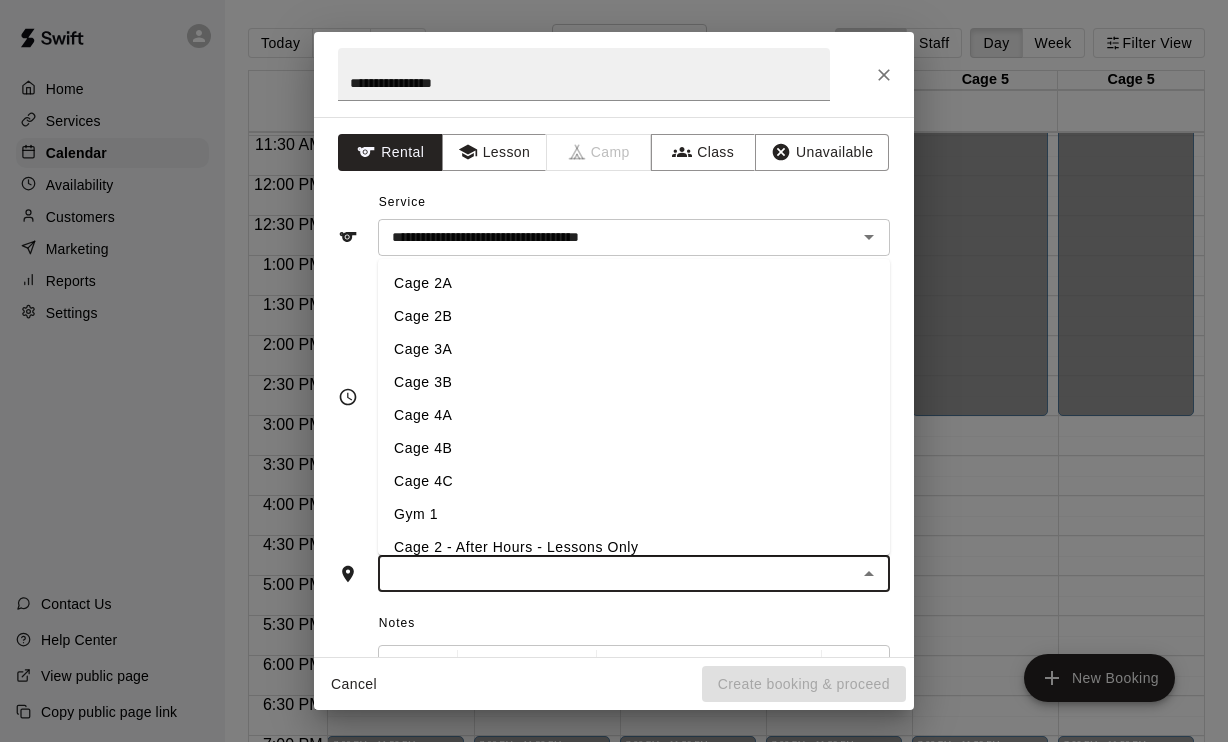 click on "Cage 3A" at bounding box center [634, 349] 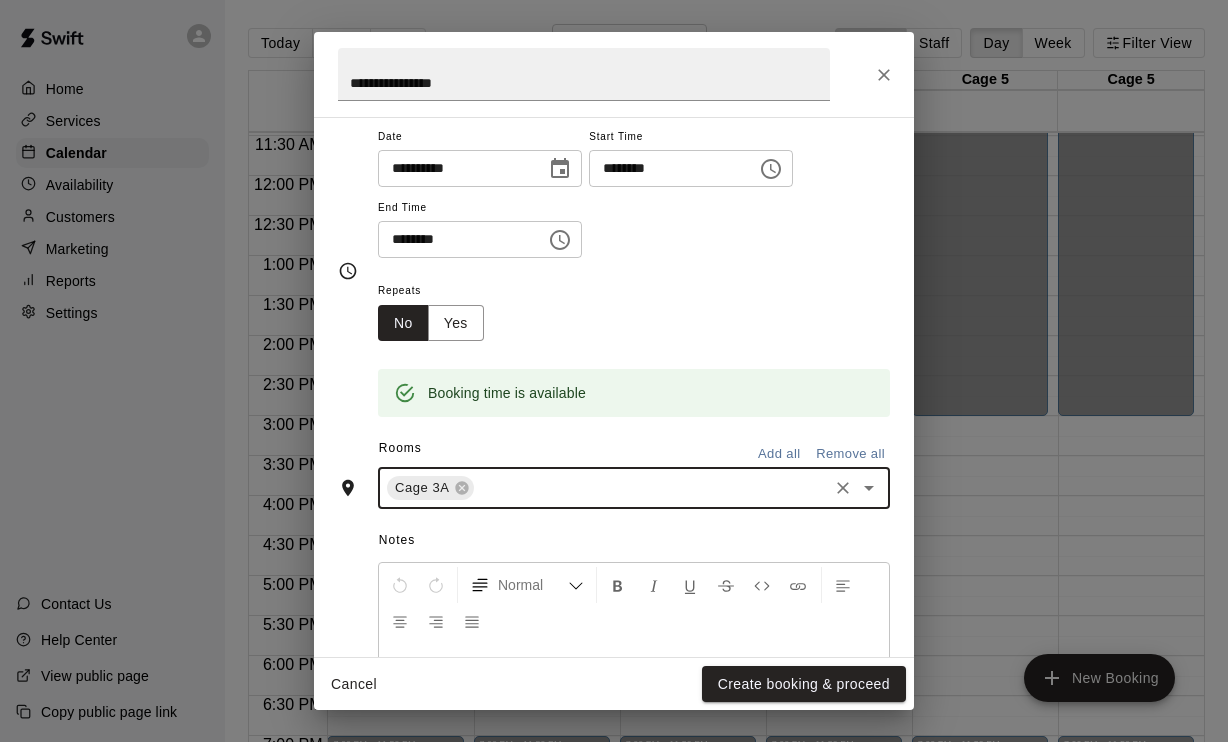 scroll, scrollTop: 0, scrollLeft: 0, axis: both 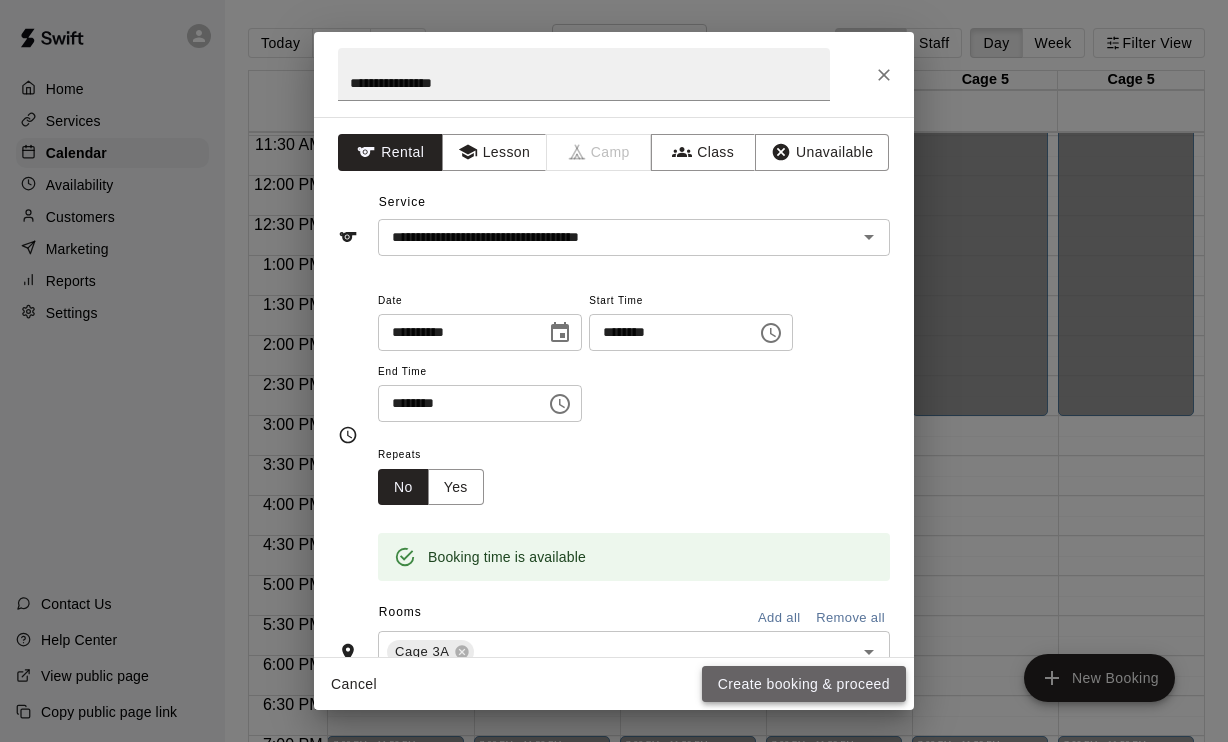 click on "Create booking & proceed" at bounding box center [804, 684] 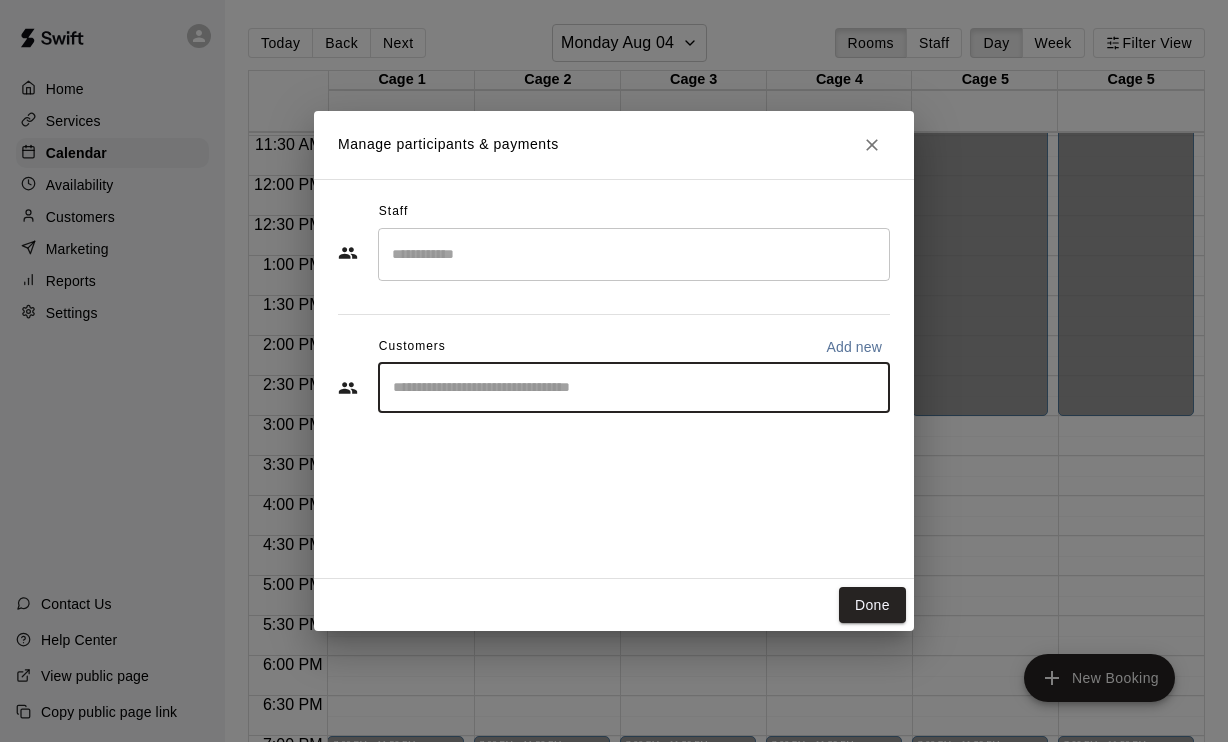 click at bounding box center (634, 388) 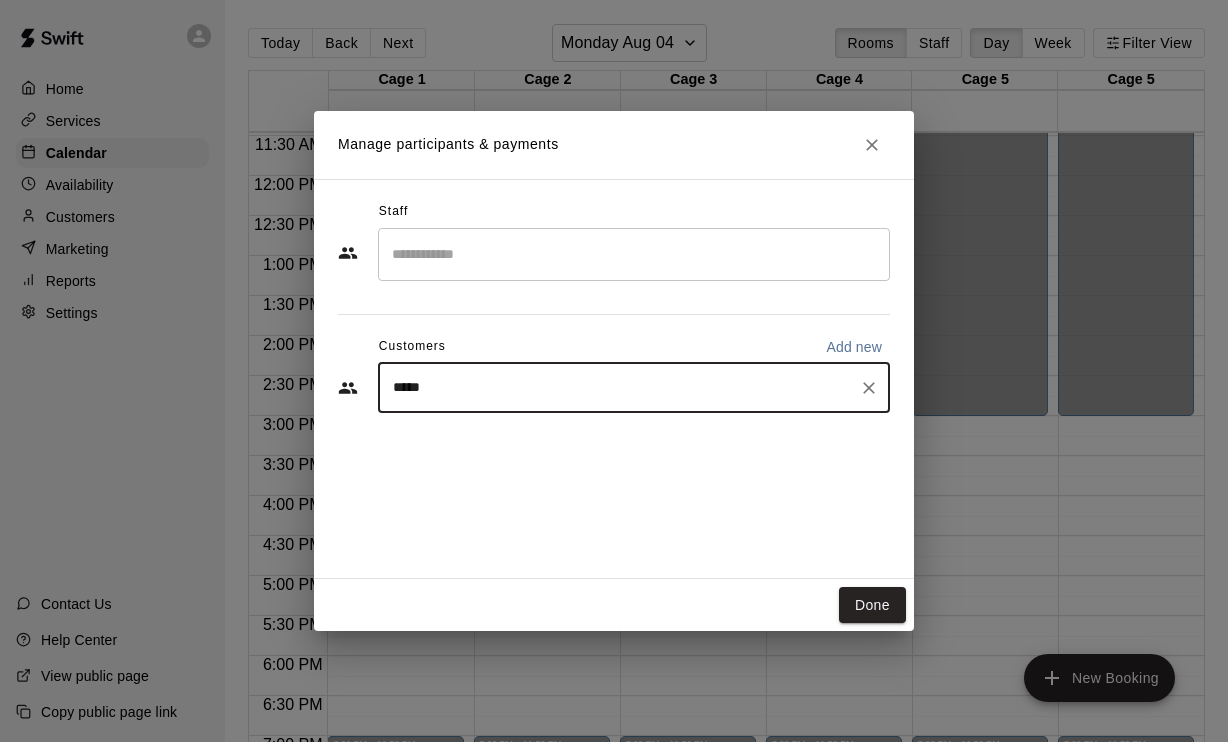 type on "******" 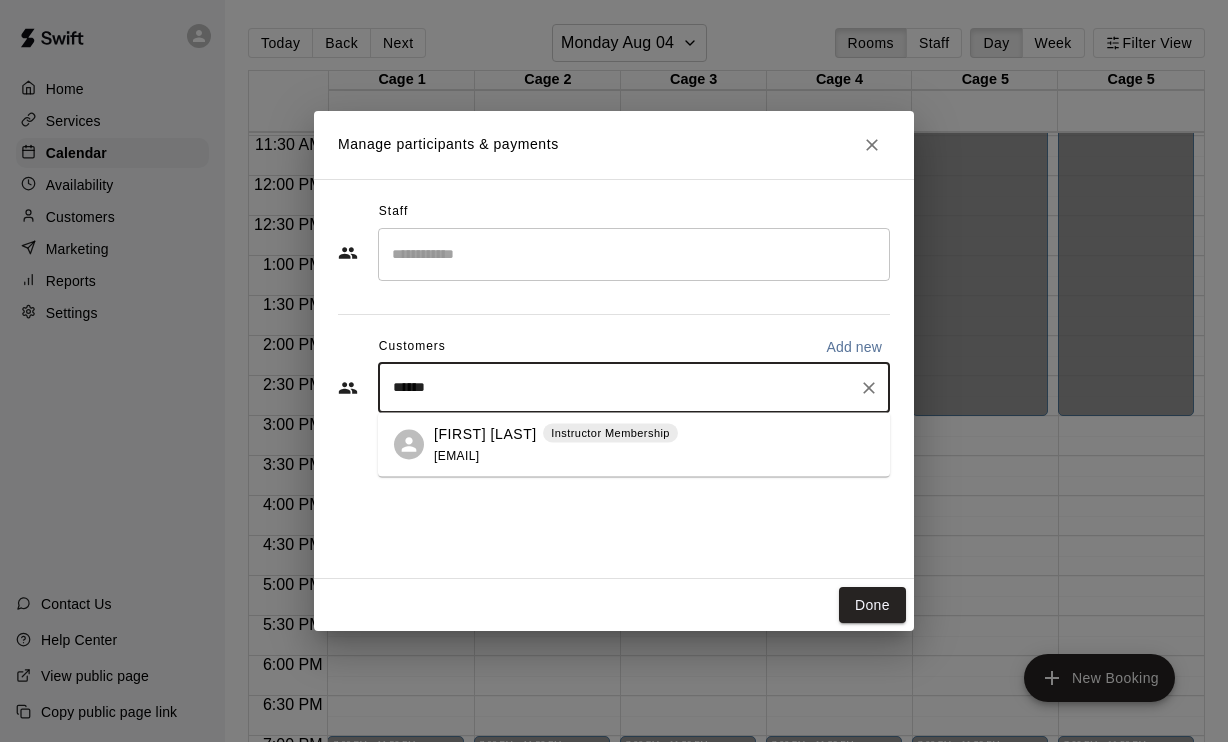 click on "Instructor Membership" at bounding box center [610, 433] 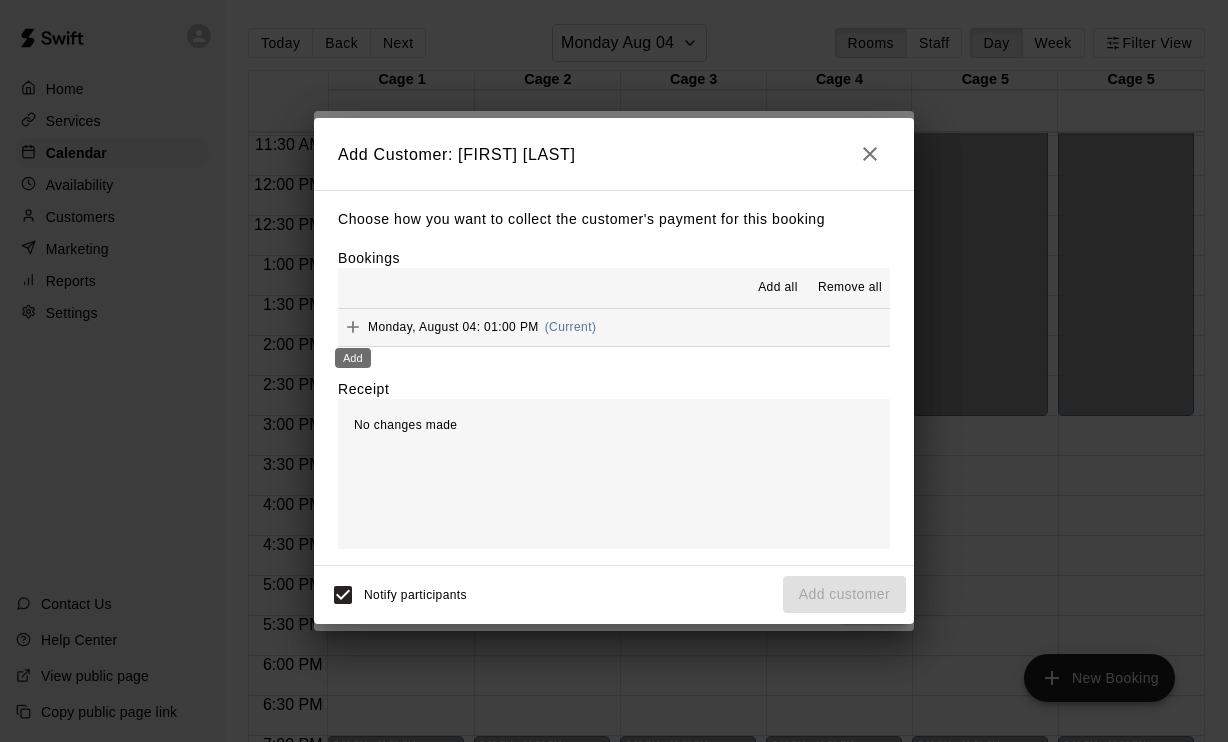 click 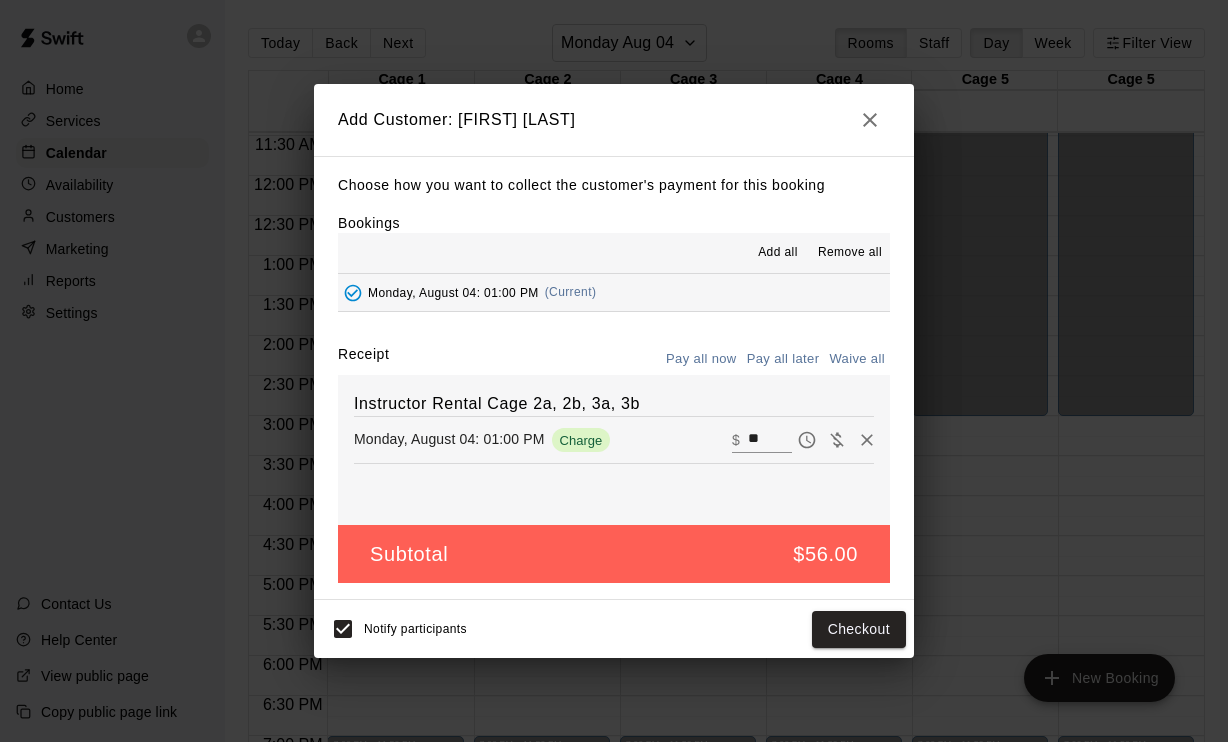 click on "Pay all later" at bounding box center (783, 359) 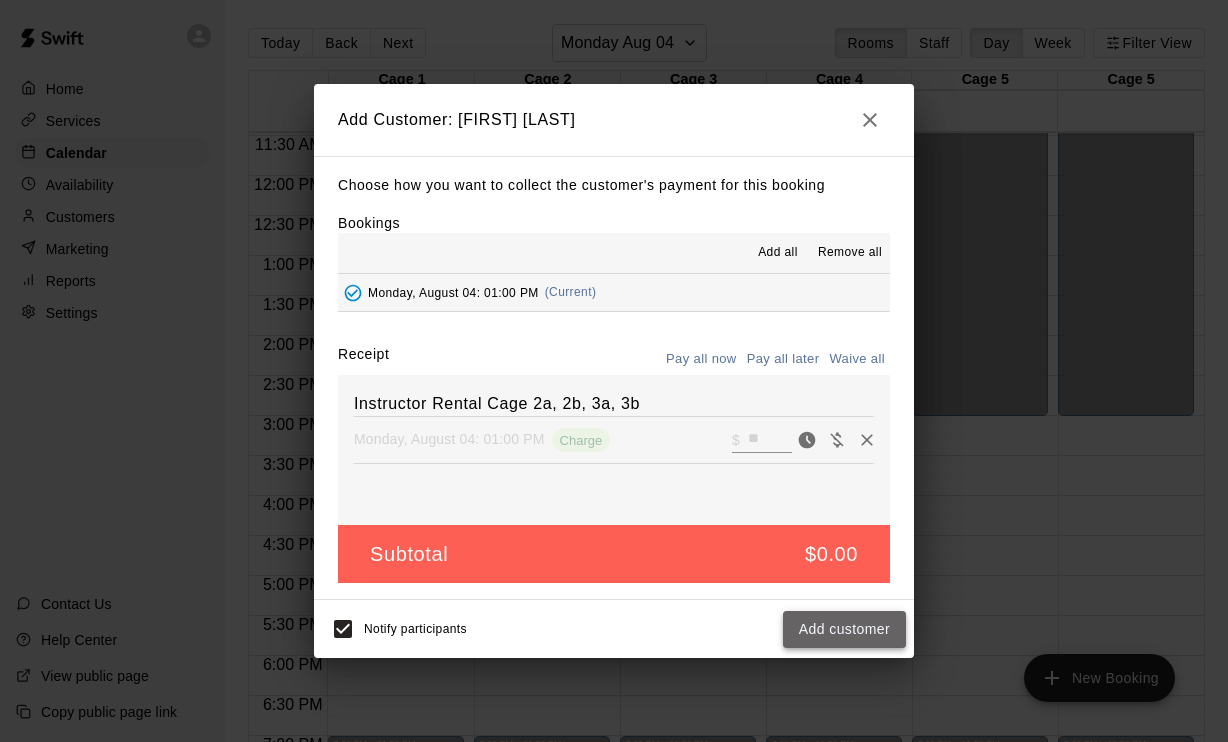 click on "Add customer" at bounding box center (844, 629) 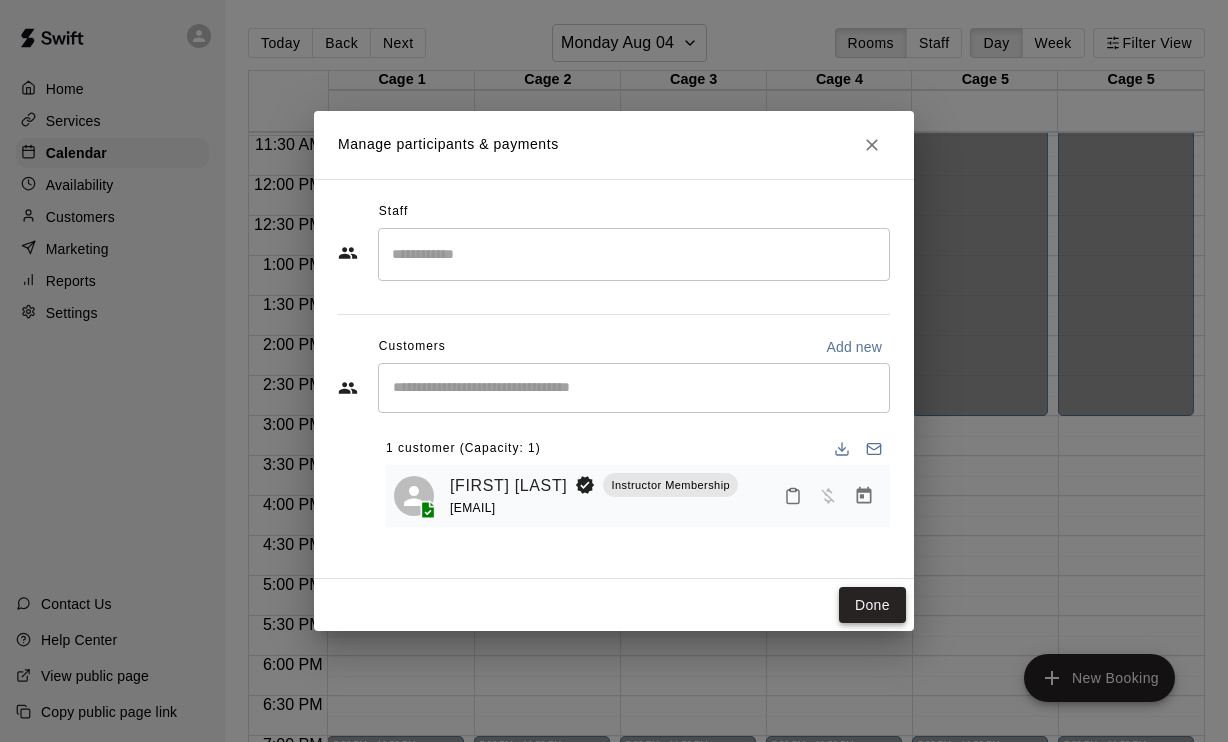 click on "Done" at bounding box center [872, 605] 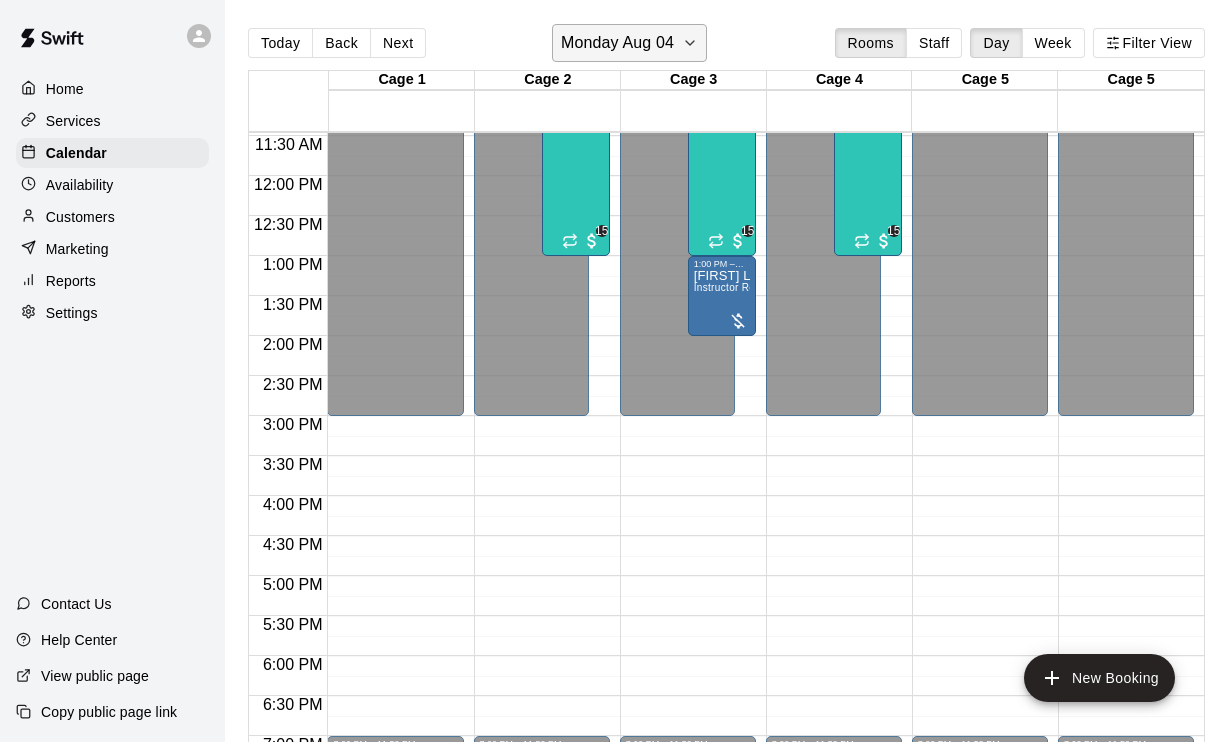 click 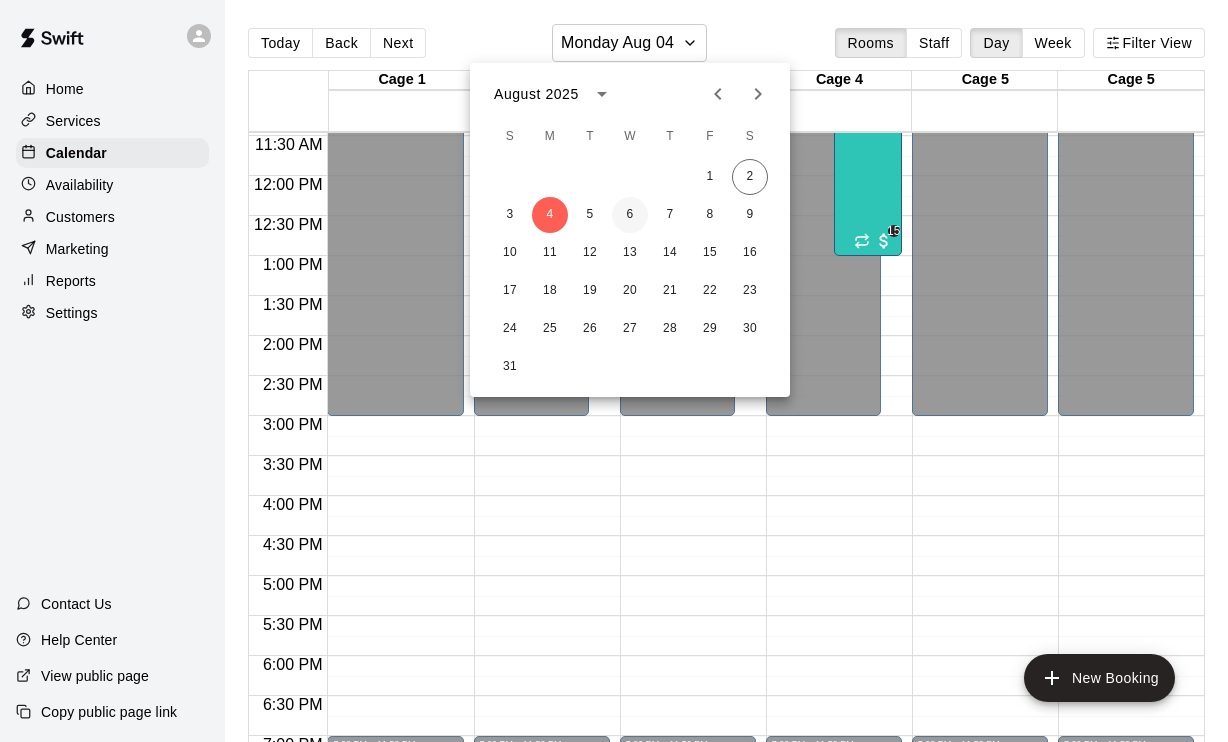 click on "6" at bounding box center [630, 215] 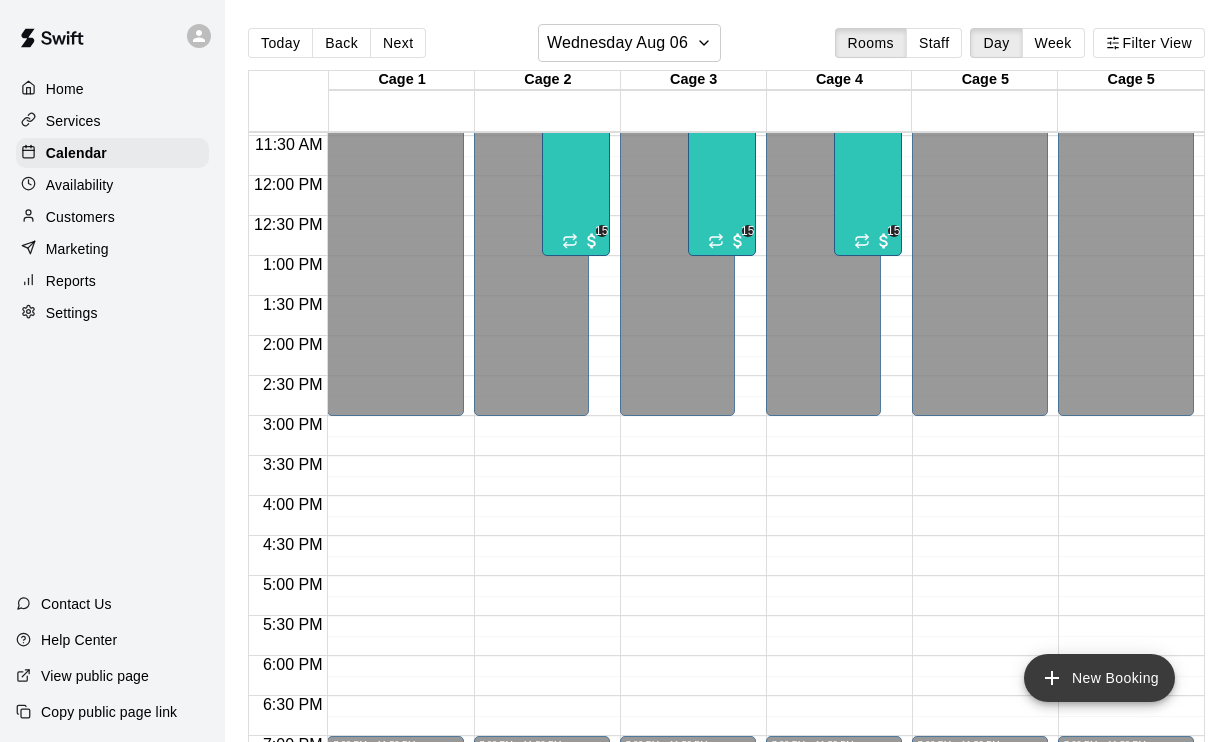 click 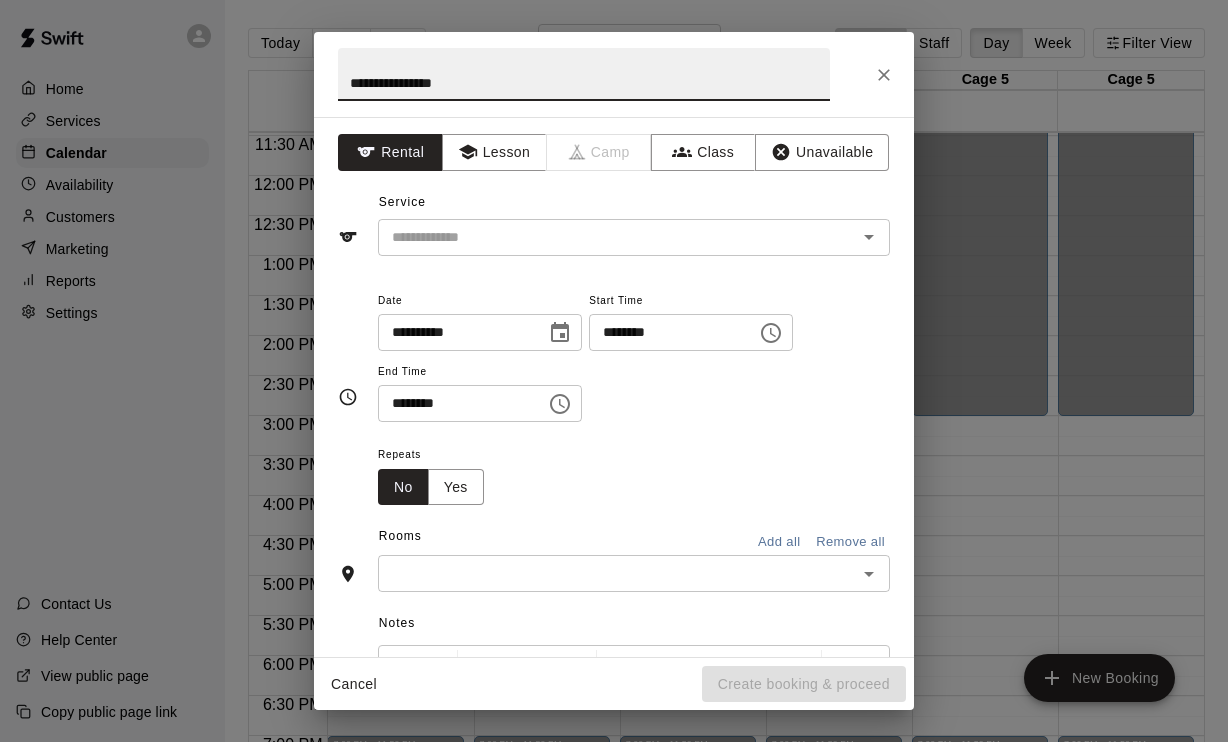 type on "**********" 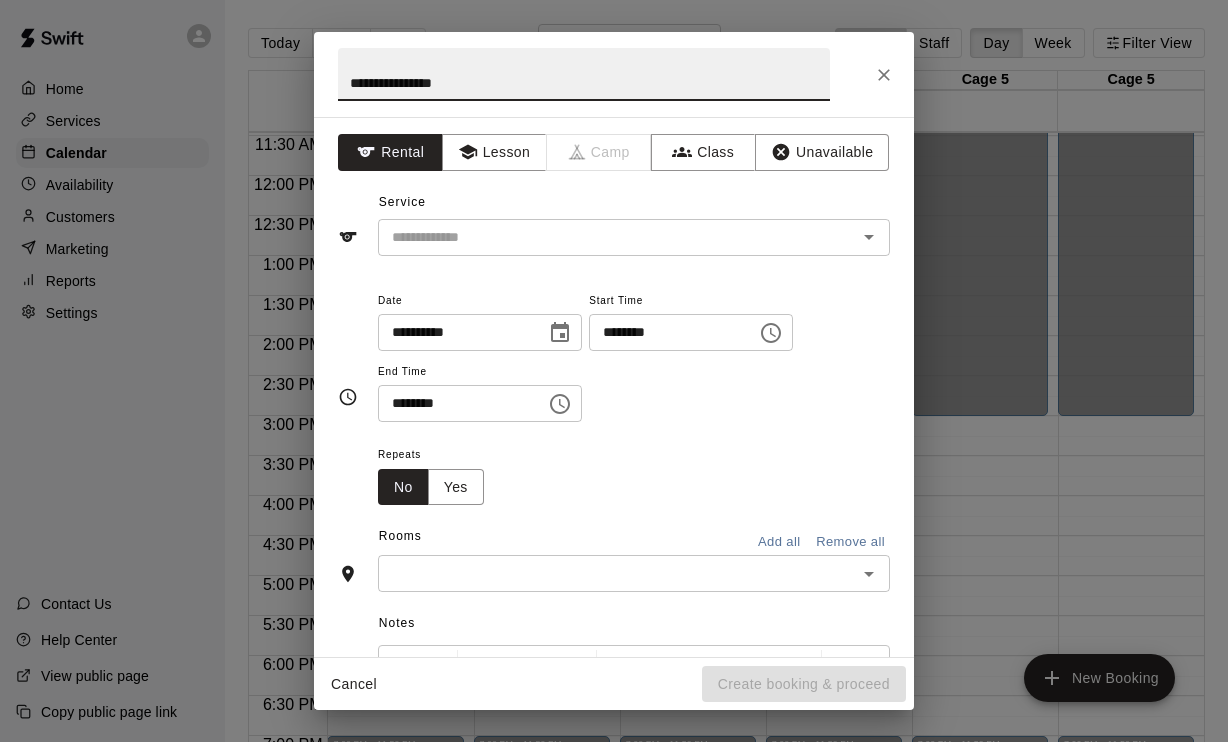 click on "********" at bounding box center (455, 403) 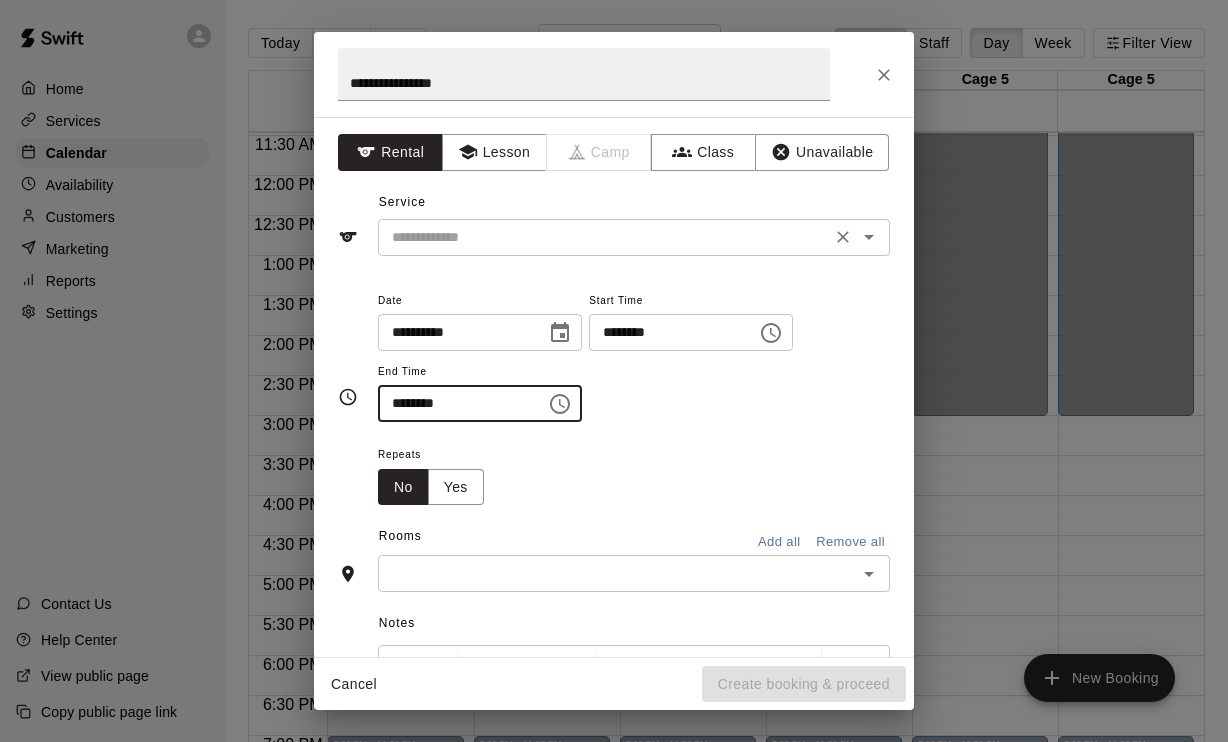 type on "********" 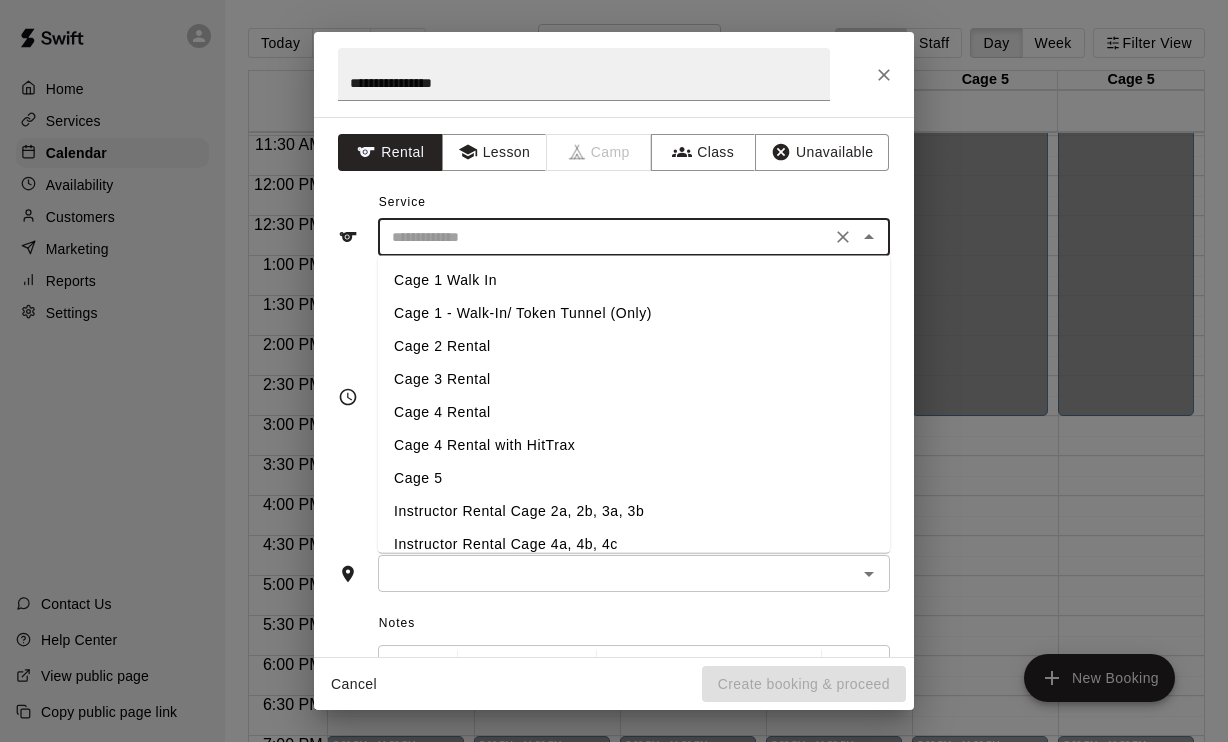click on "Instructor Rental Cage 2a, 2b, 3a, 3b" at bounding box center (634, 511) 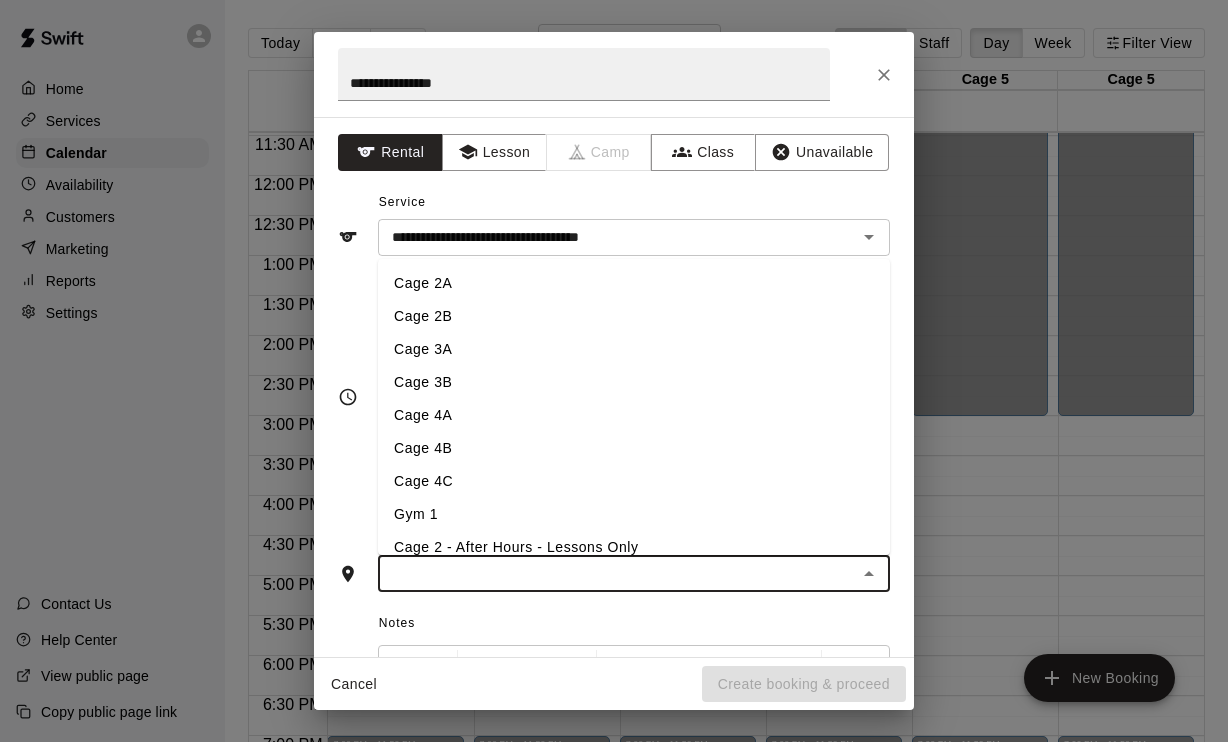 click at bounding box center (617, 573) 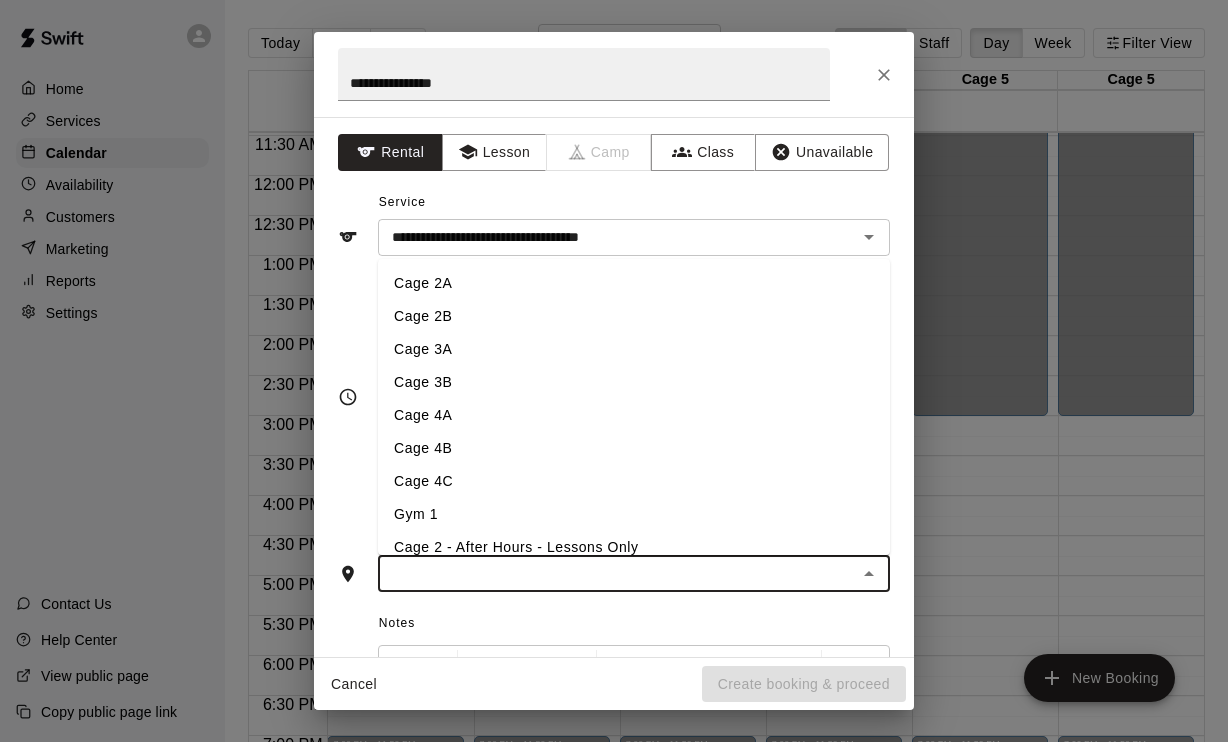 click on "Cage 3A" at bounding box center (634, 349) 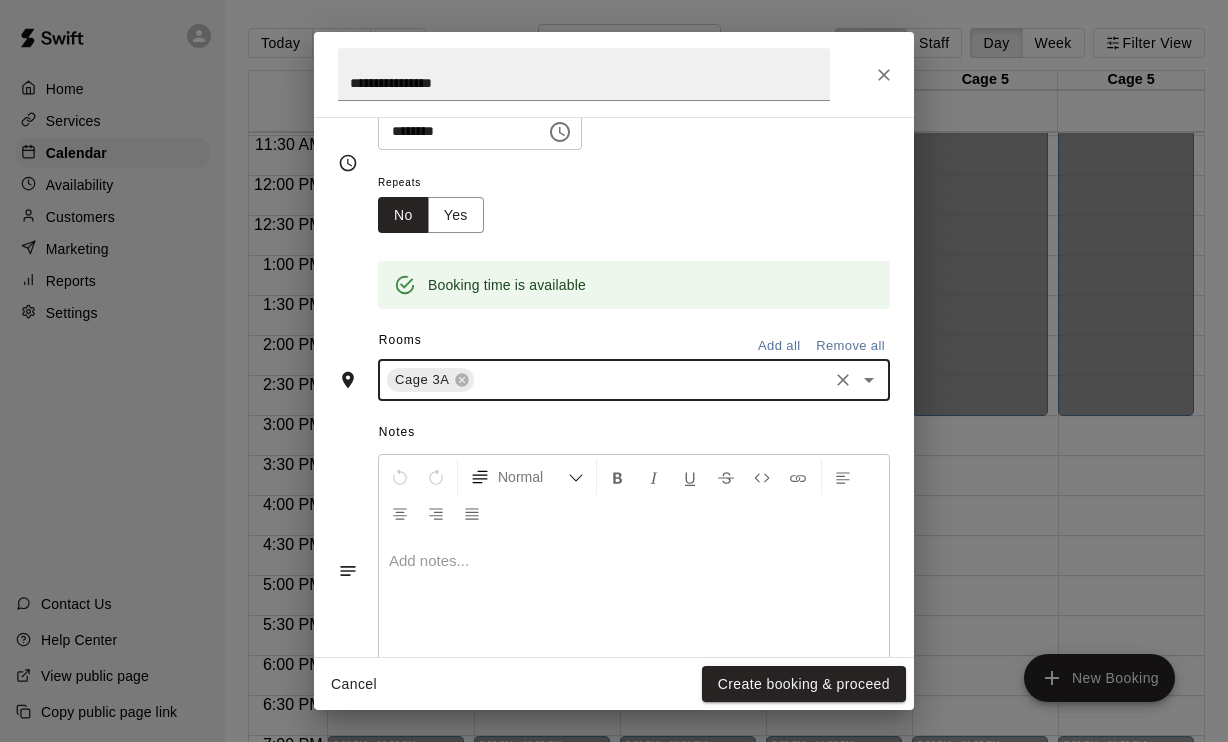 scroll, scrollTop: 320, scrollLeft: 0, axis: vertical 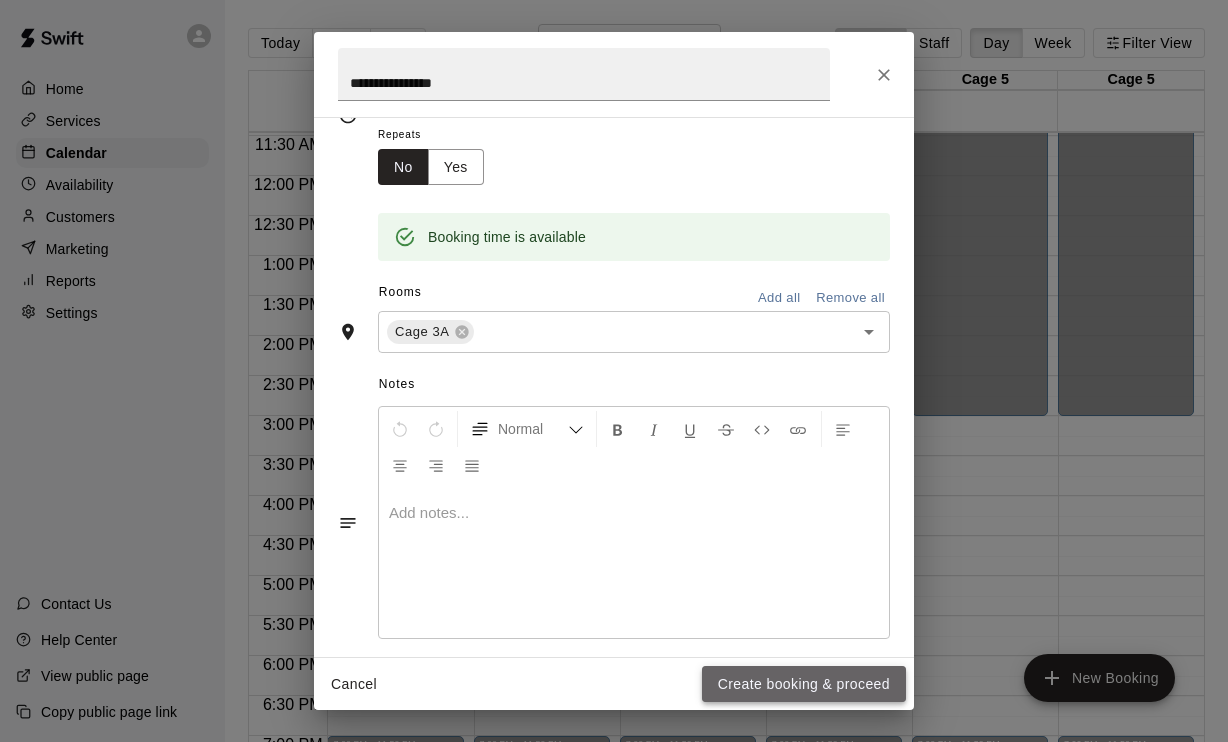 click on "Create booking & proceed" at bounding box center [804, 684] 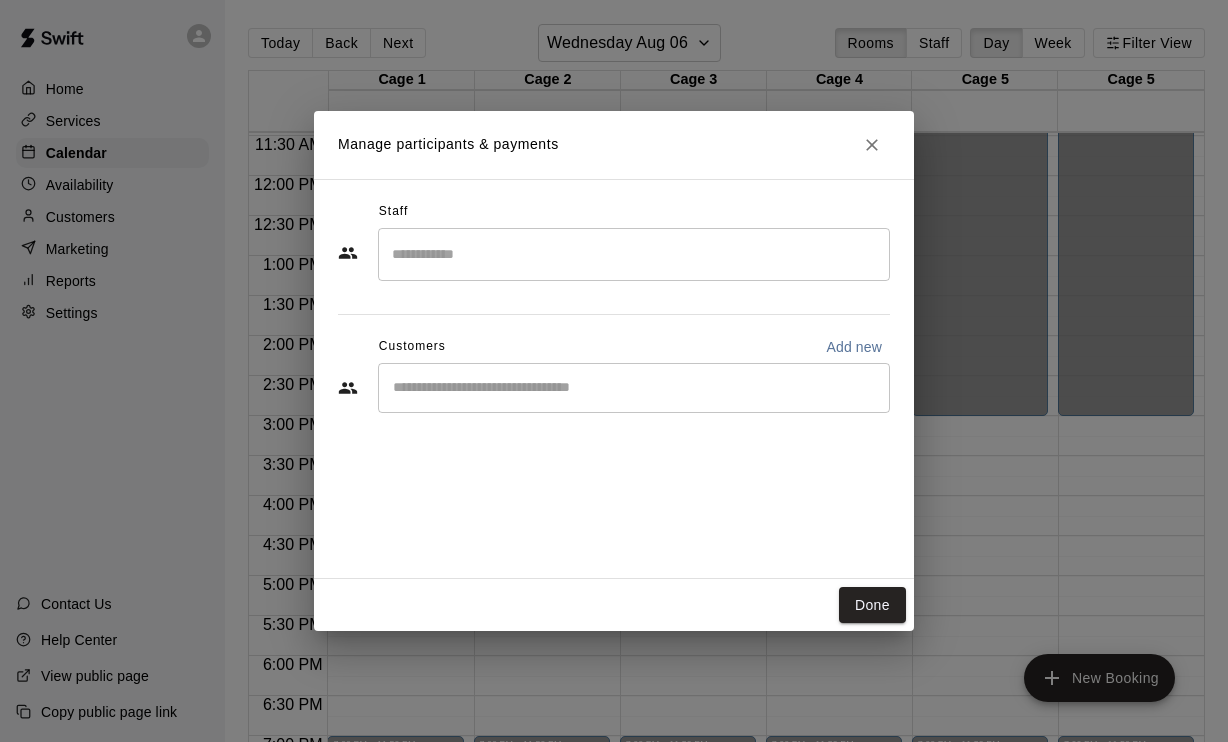 click on "​" at bounding box center (634, 388) 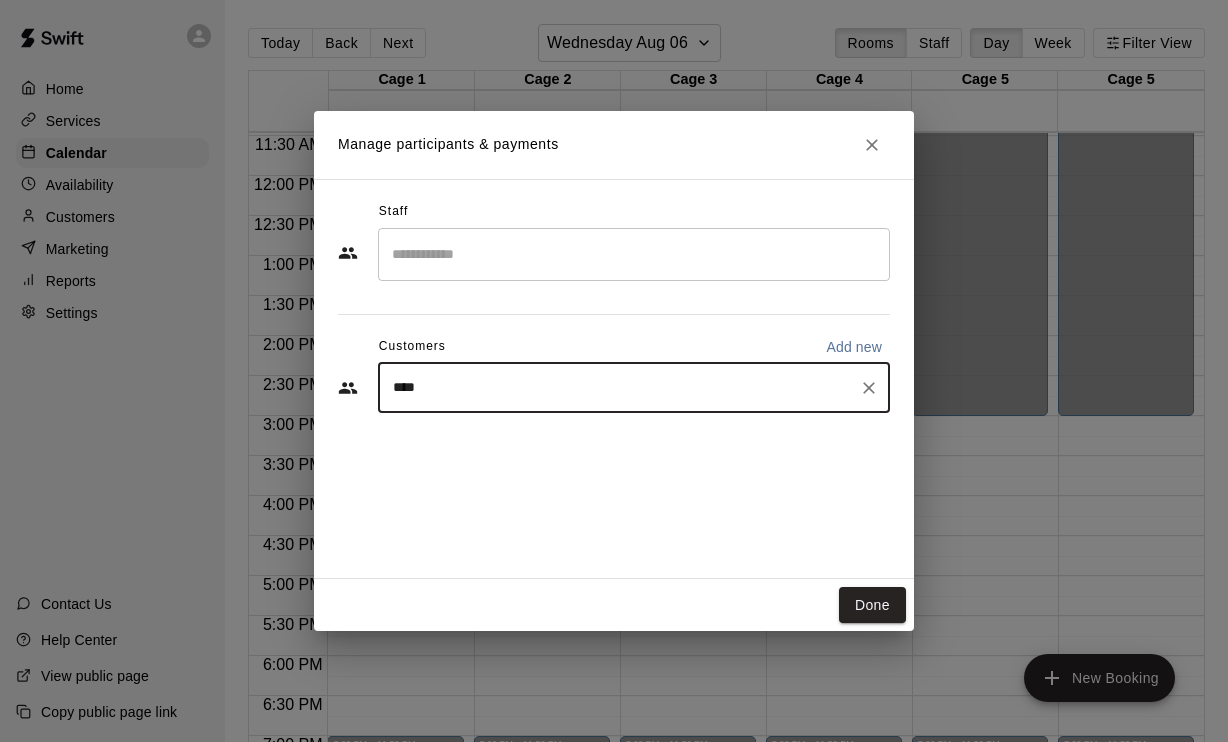 type on "*****" 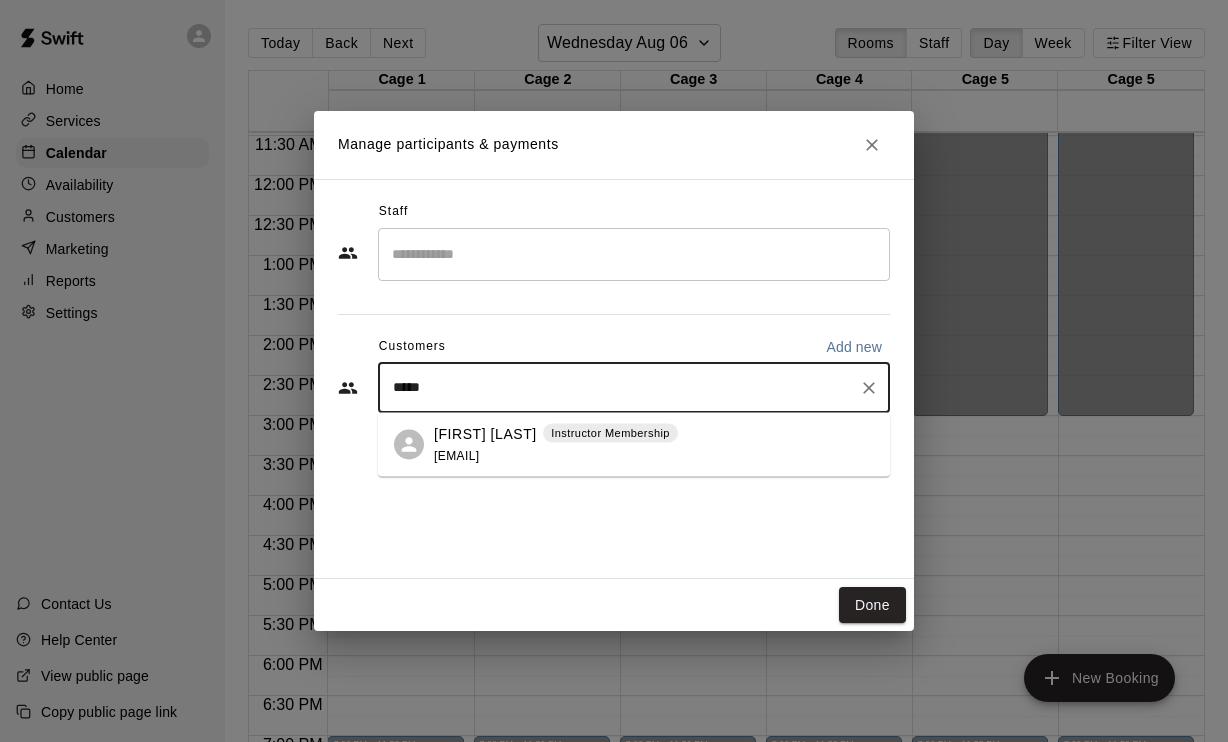 click on "[FIRST] [LAST] Instructor Membership [EMAIL]" at bounding box center [556, 444] 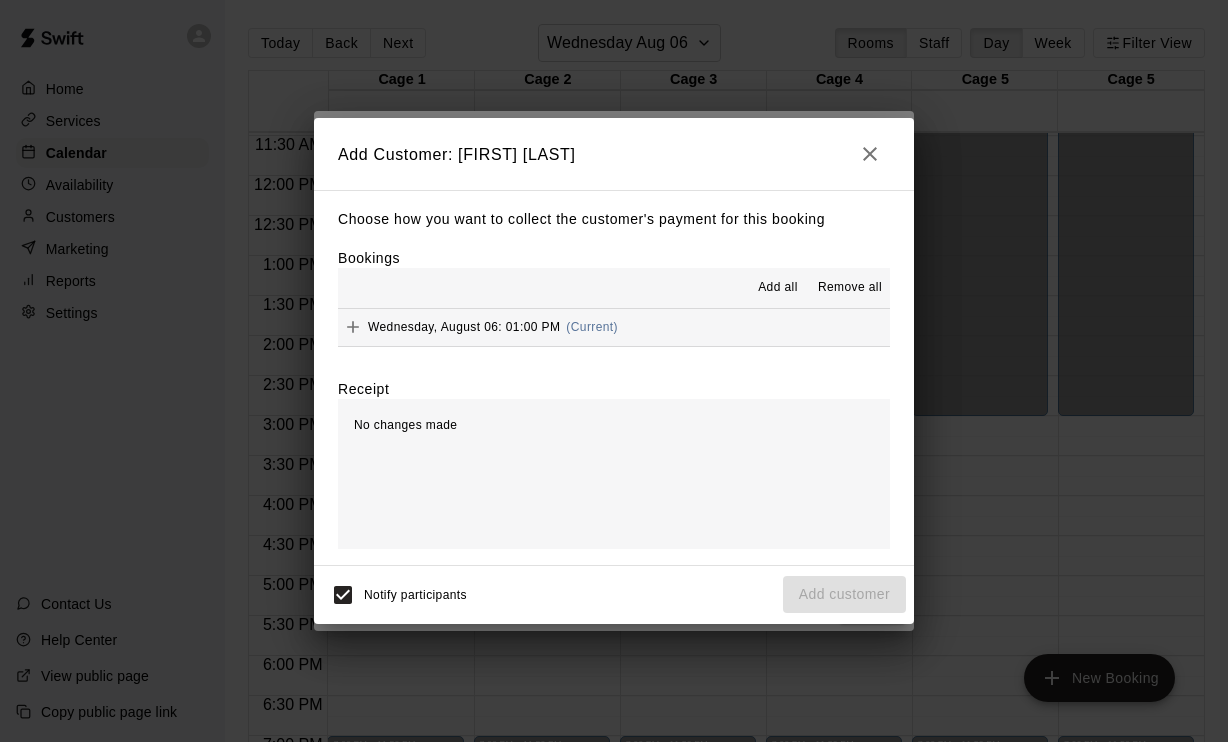 click on "Add all" at bounding box center [778, 288] 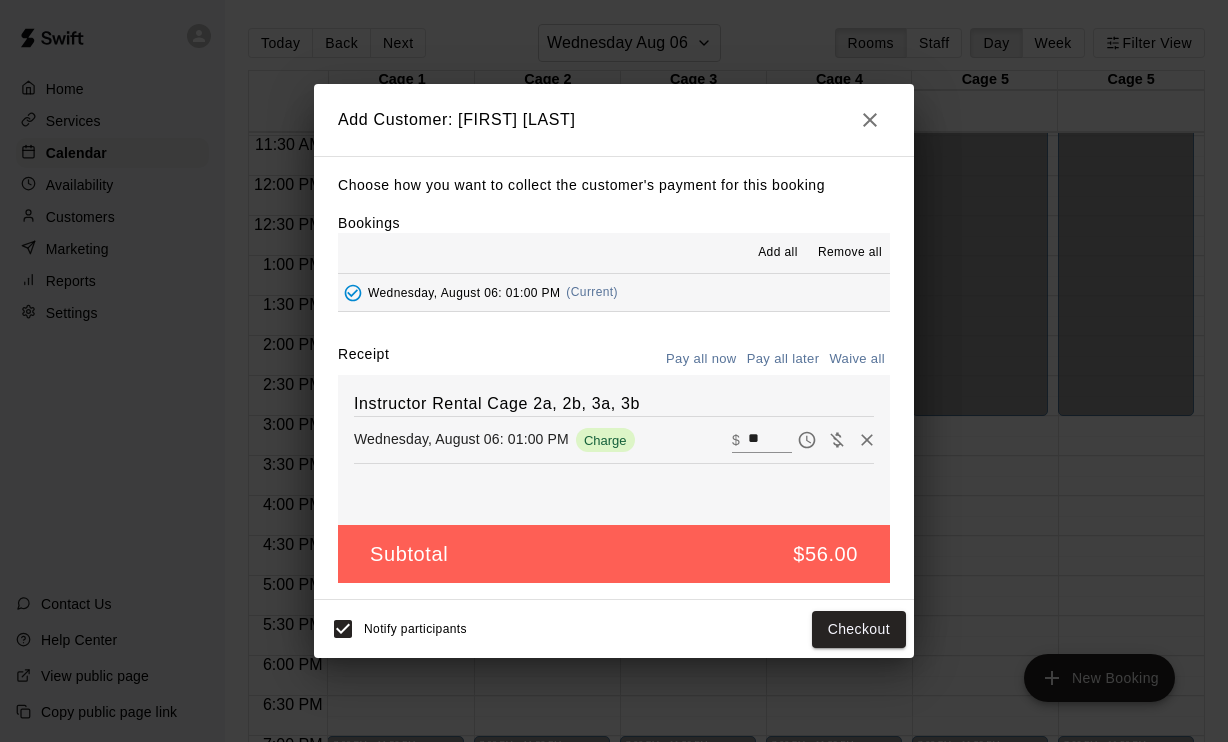 click on "Pay all later" at bounding box center [783, 359] 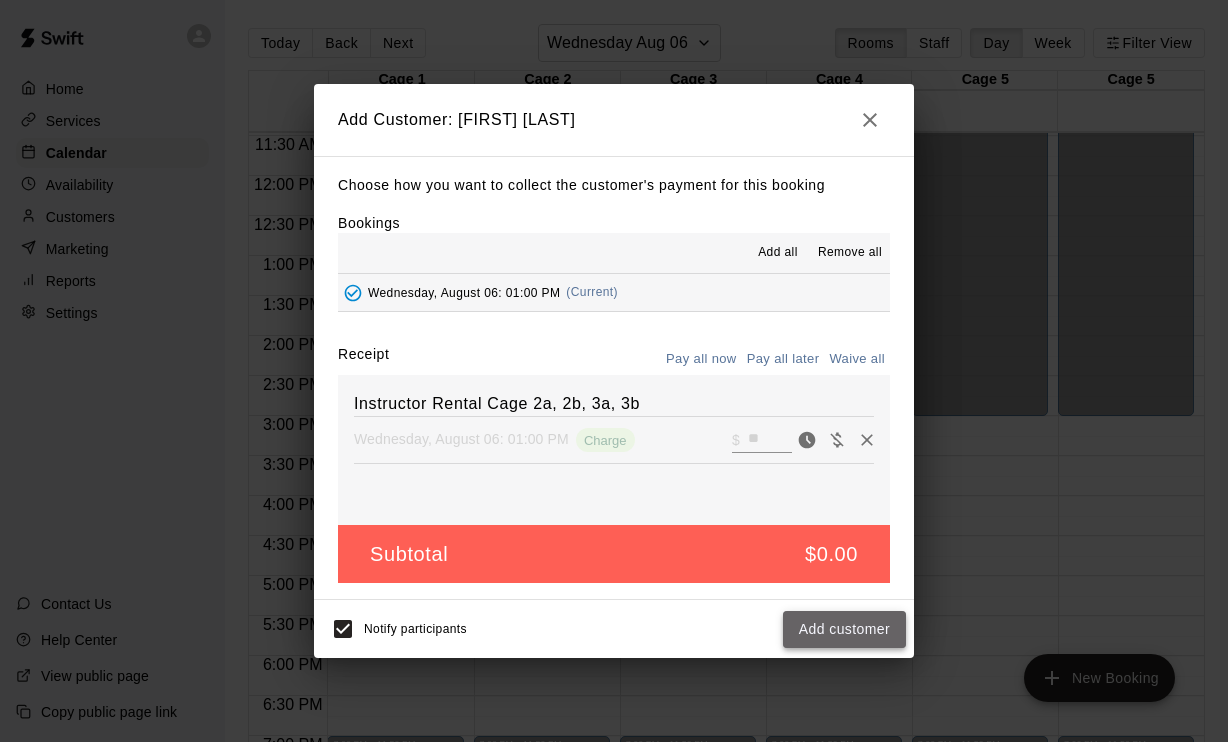 click on "Add customer" at bounding box center (844, 629) 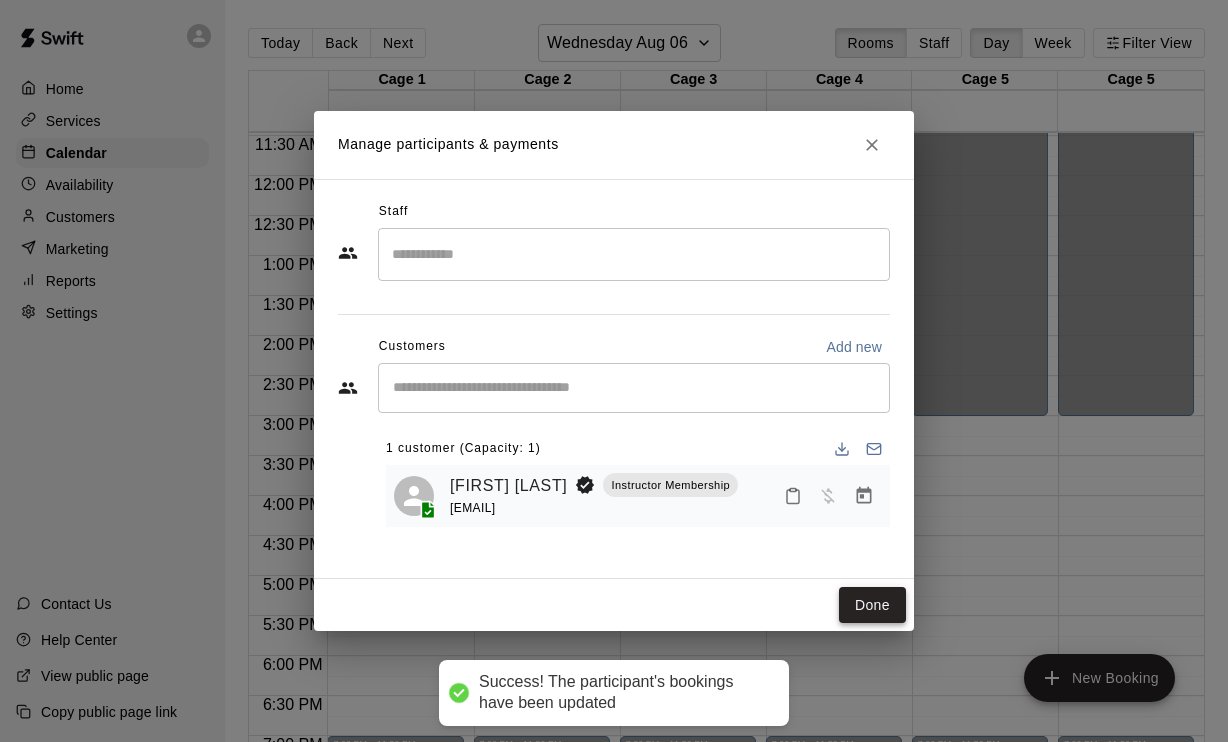 click on "Done" at bounding box center [872, 605] 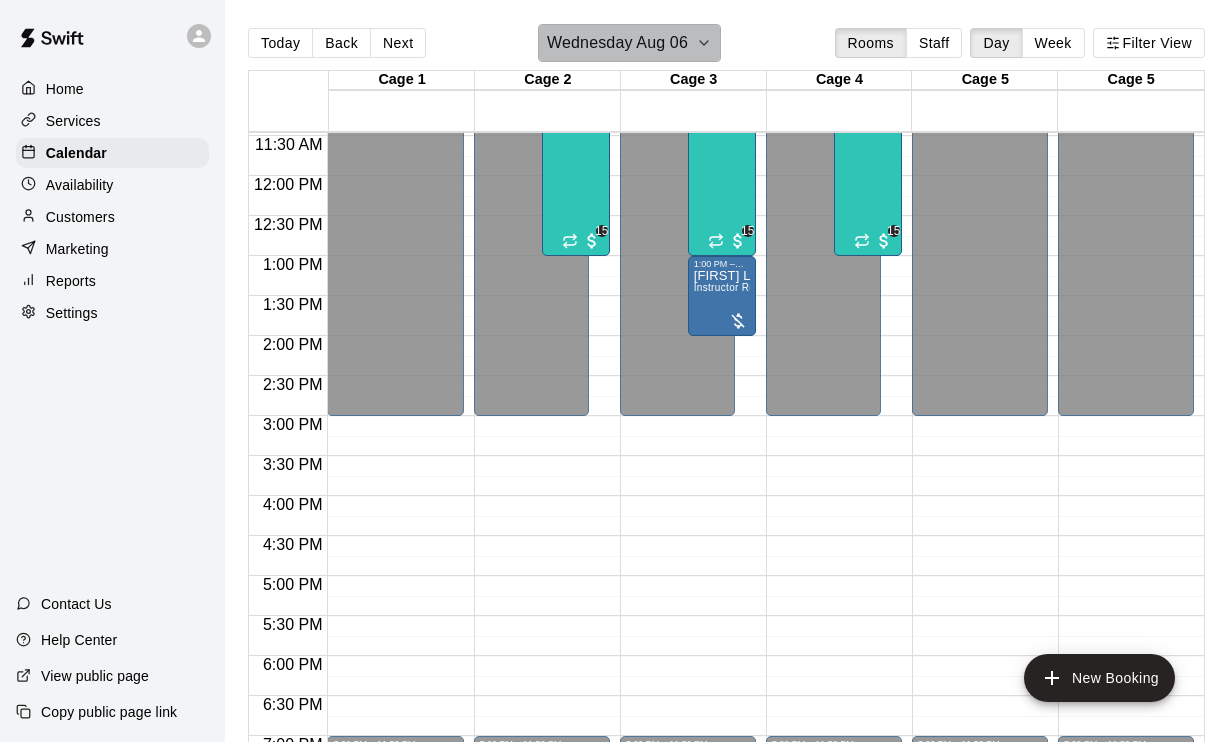 click on "Wednesday Aug 06" at bounding box center [629, 43] 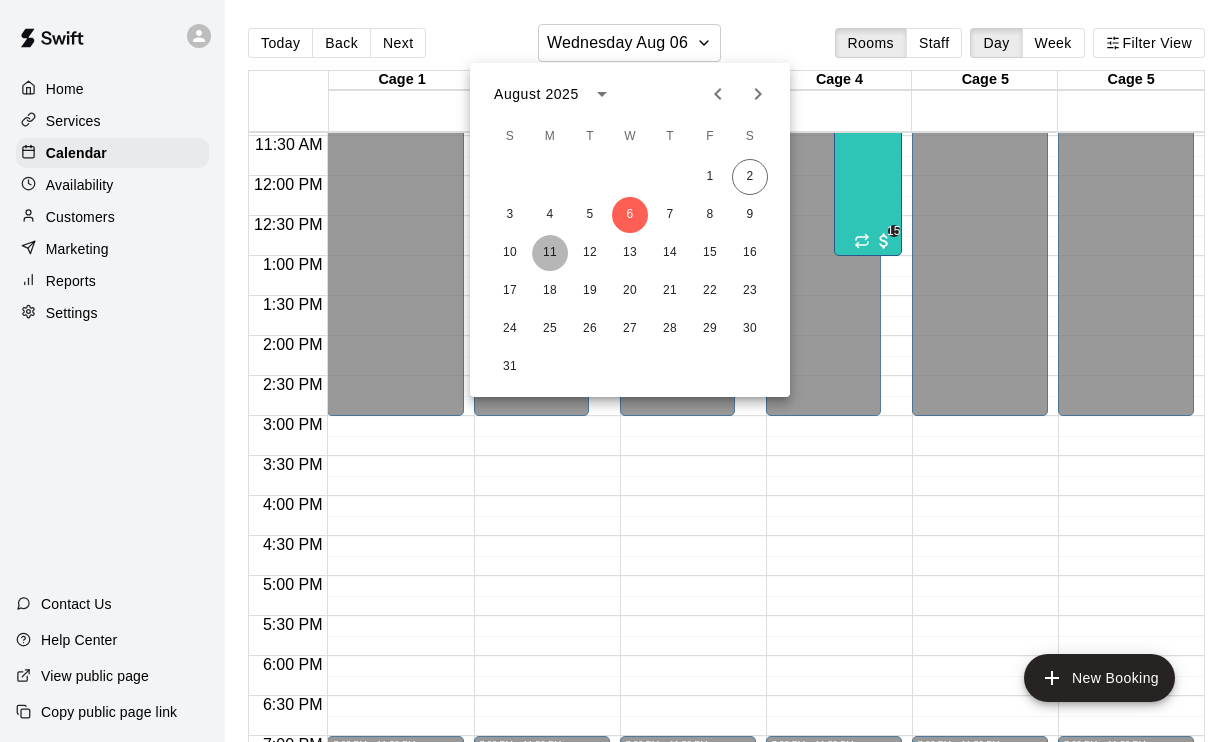 click on "11" at bounding box center [550, 253] 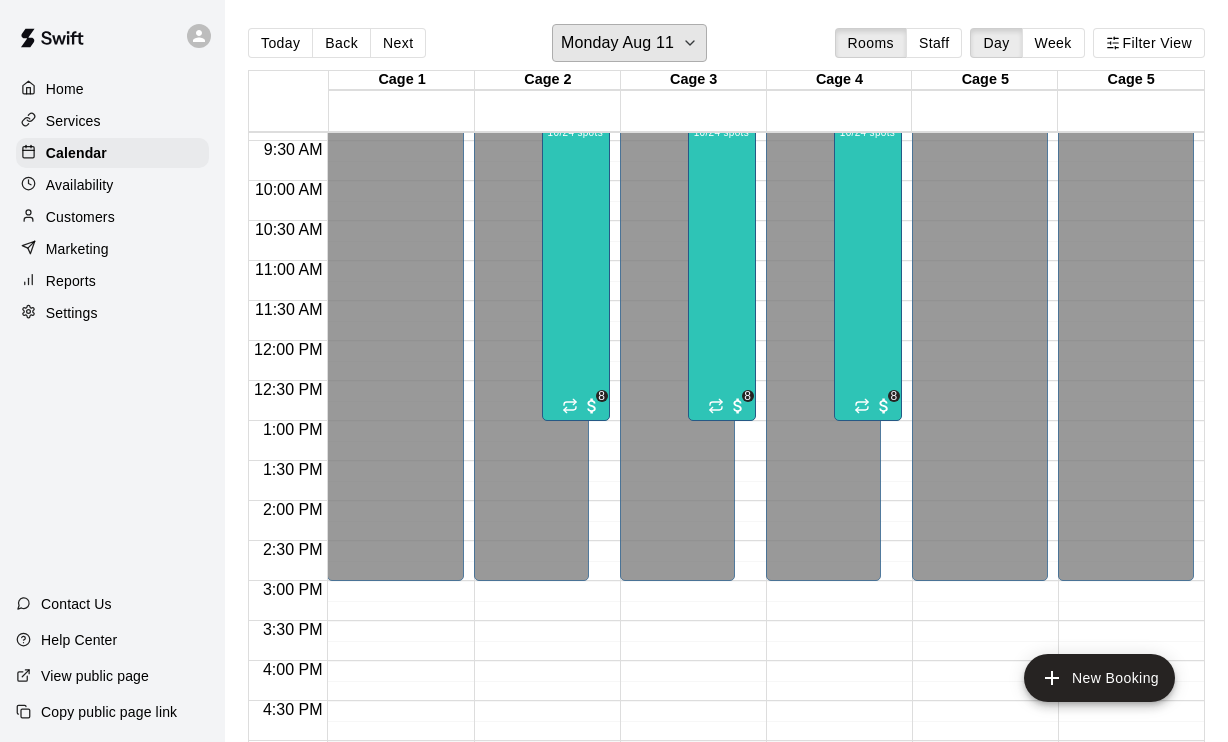 scroll, scrollTop: 706, scrollLeft: 0, axis: vertical 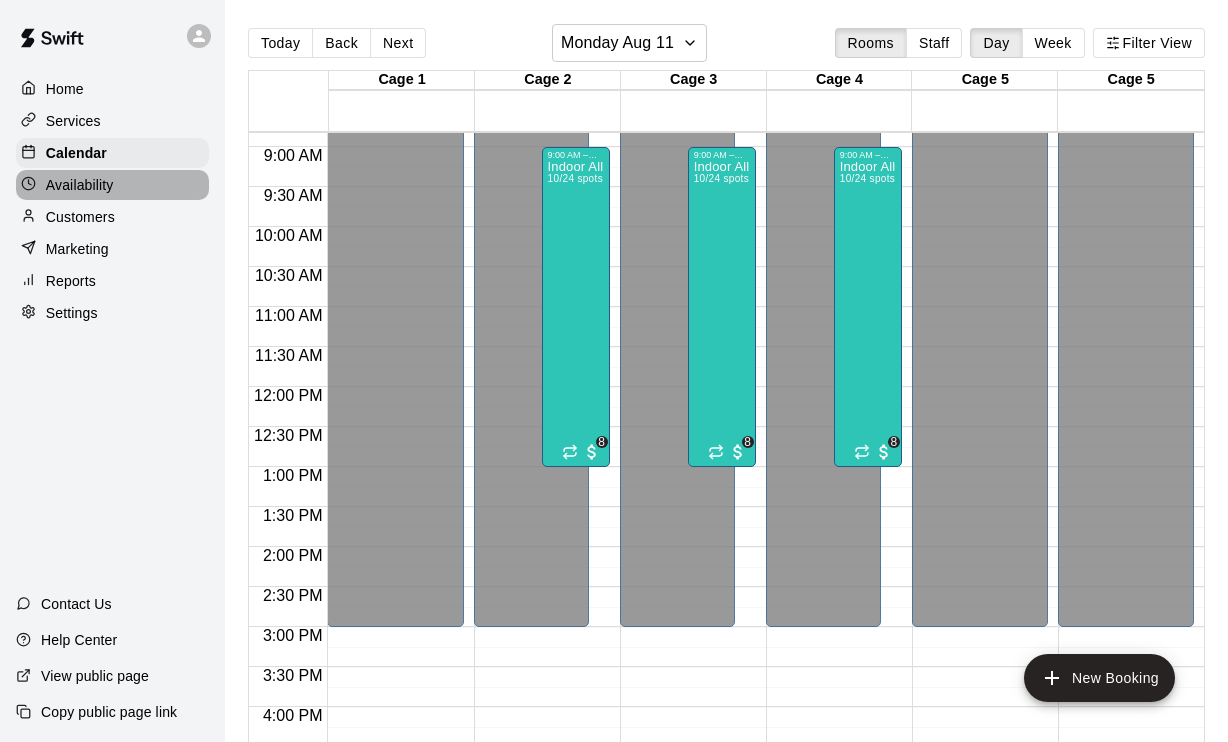 click on "Availability" at bounding box center (112, 185) 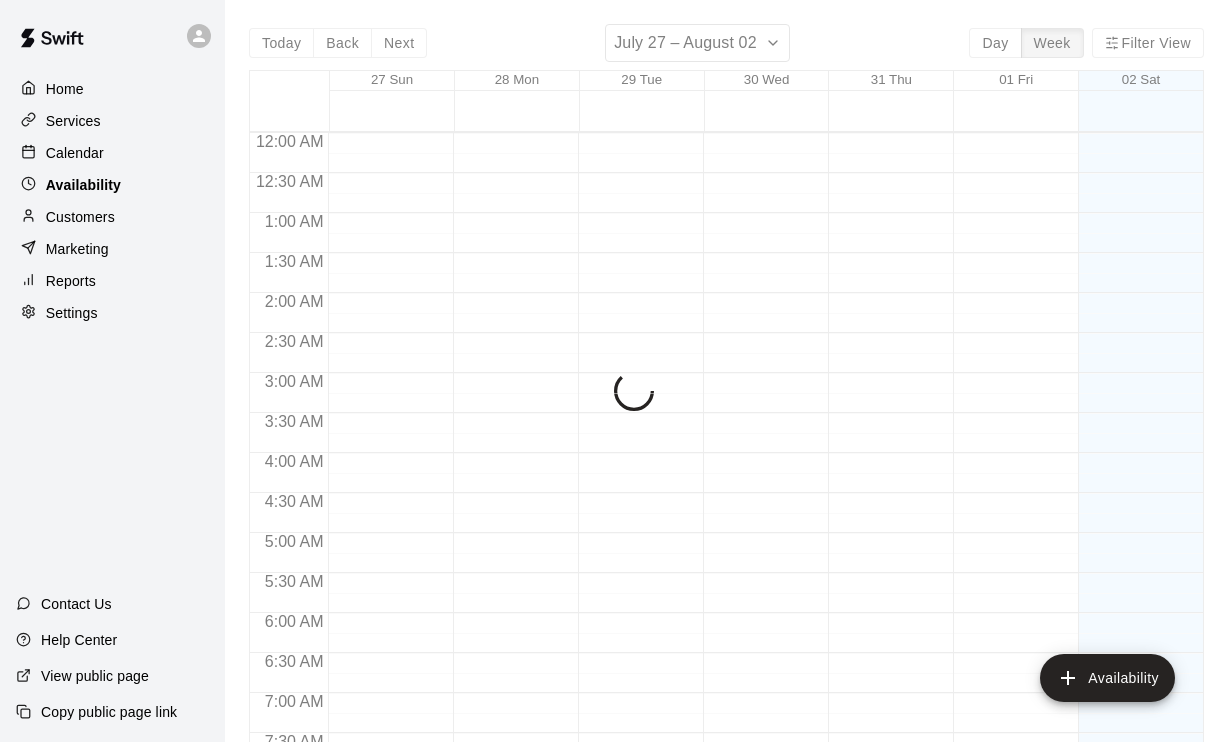 scroll, scrollTop: 1256, scrollLeft: 0, axis: vertical 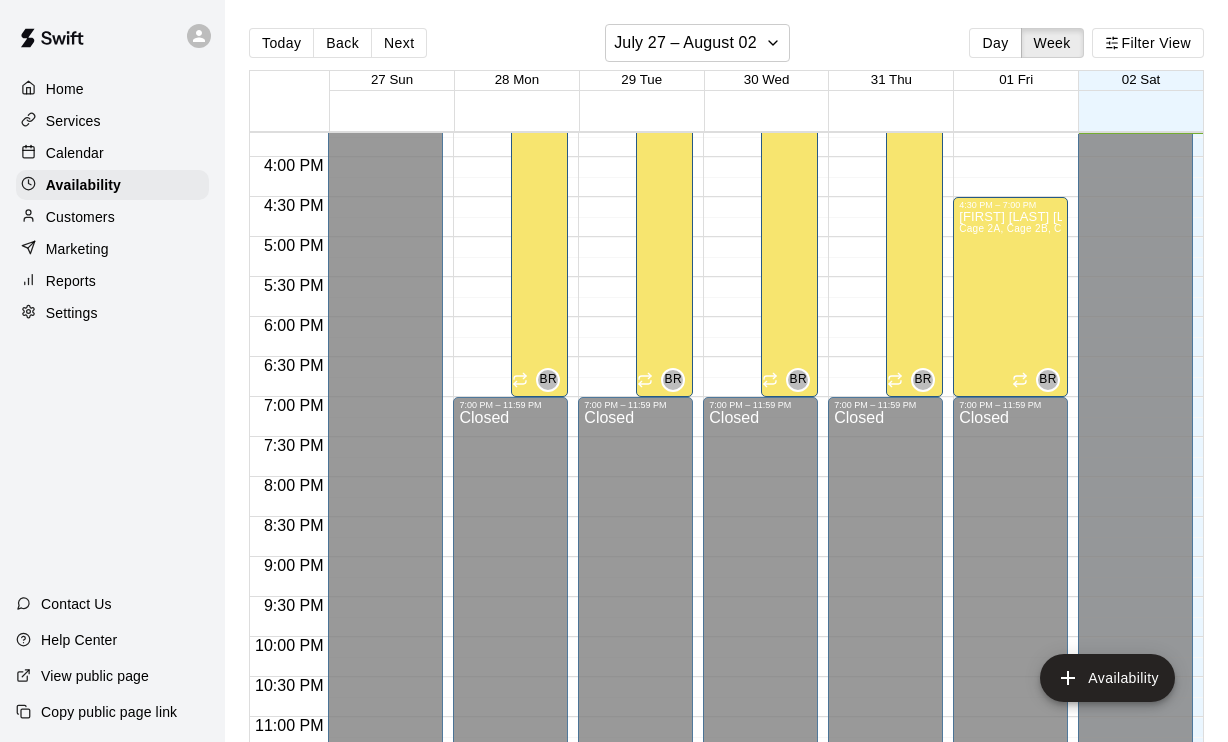 click on "Calendar" at bounding box center [112, 153] 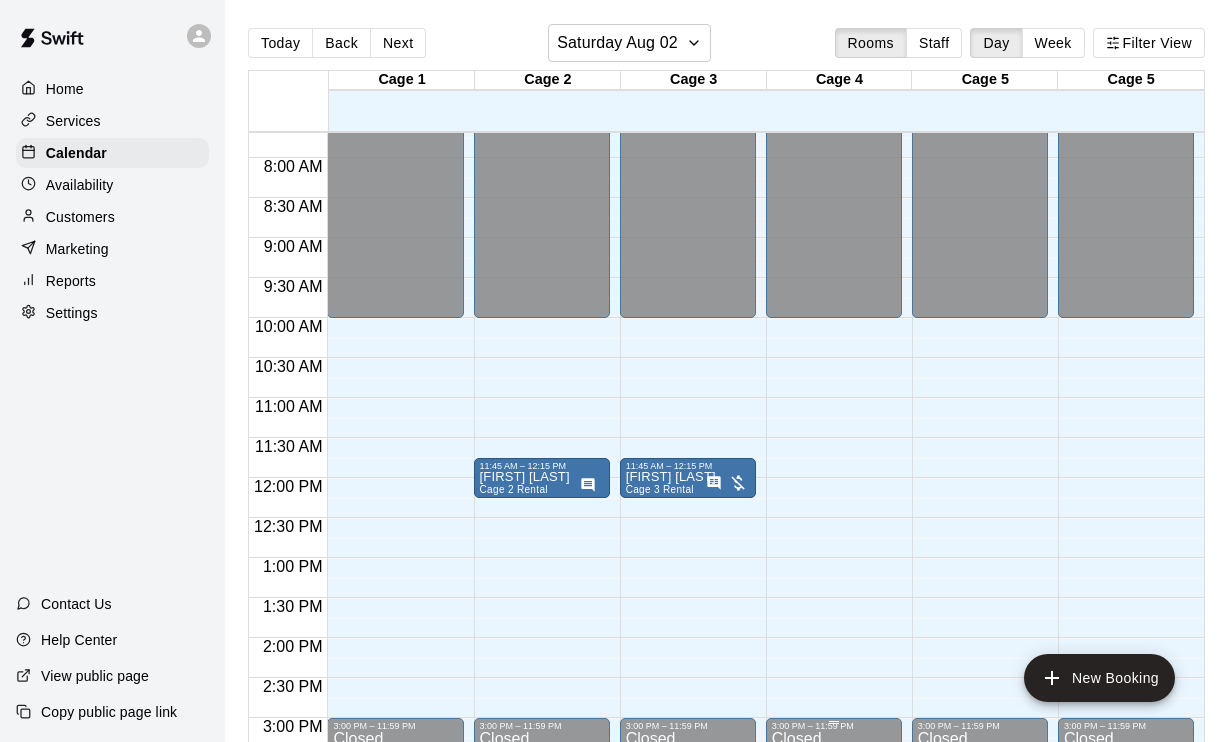 scroll, scrollTop: 638, scrollLeft: 0, axis: vertical 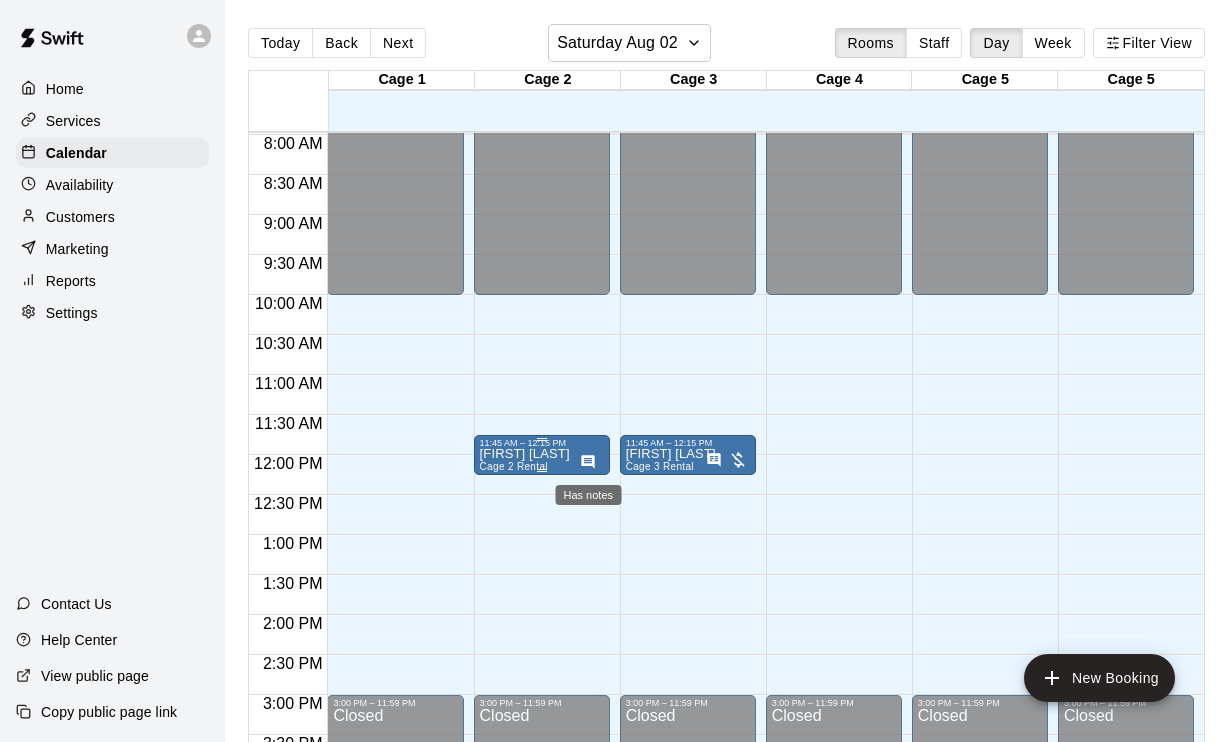 click 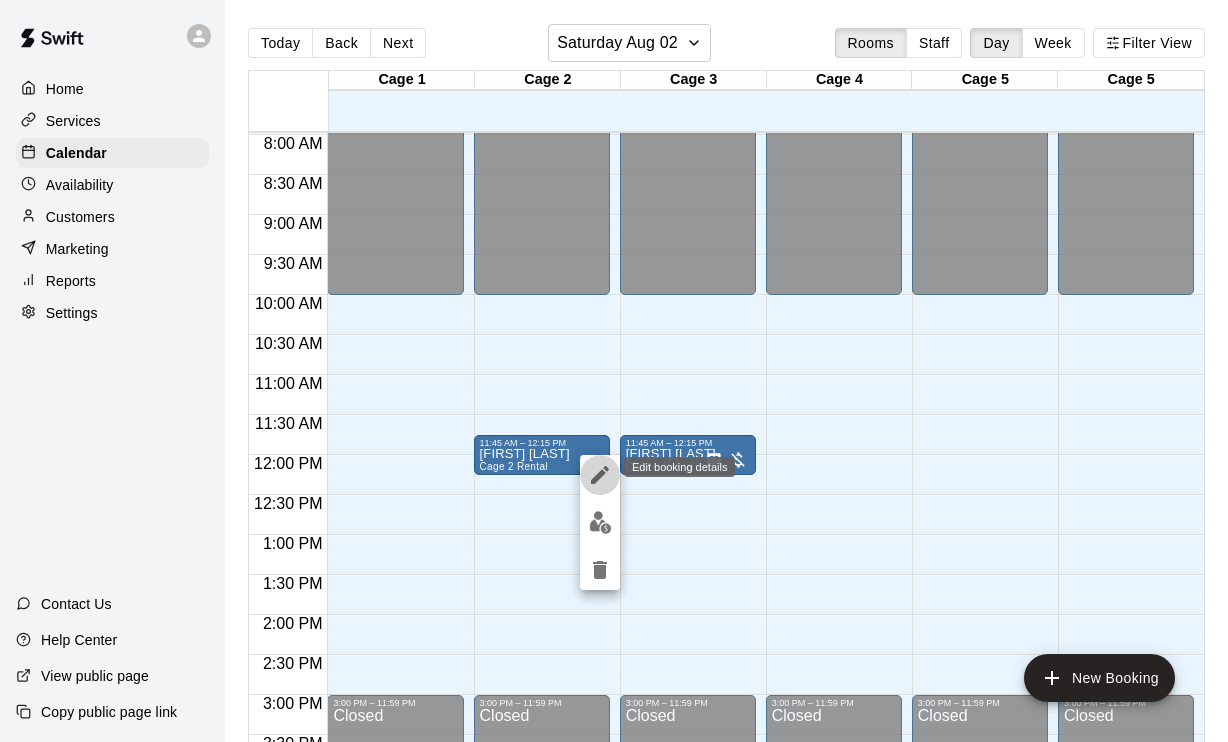 click 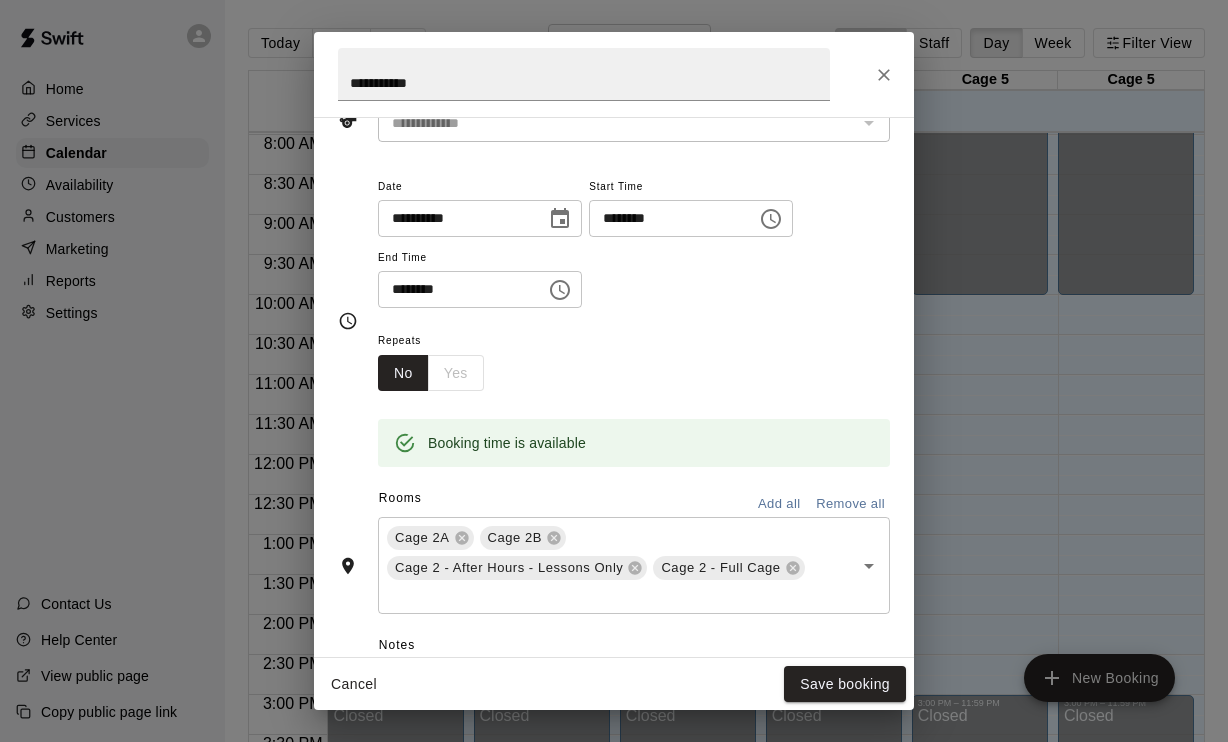 scroll, scrollTop: 109, scrollLeft: 0, axis: vertical 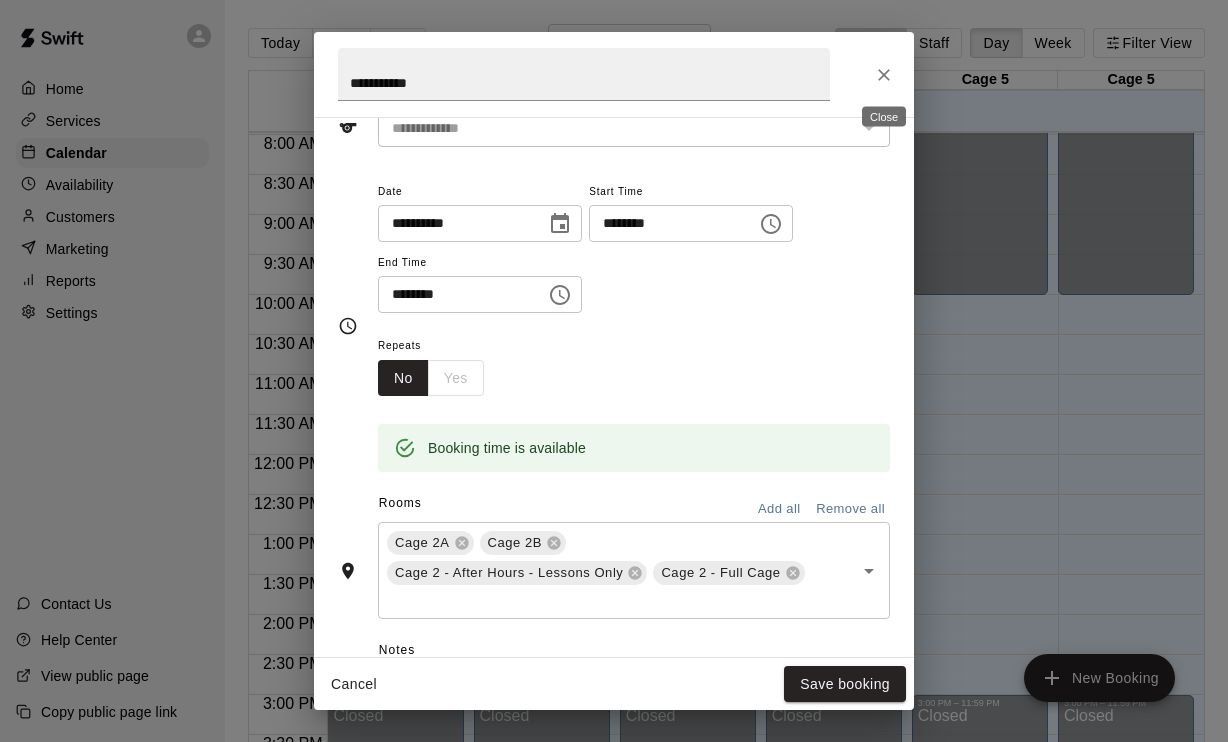 click 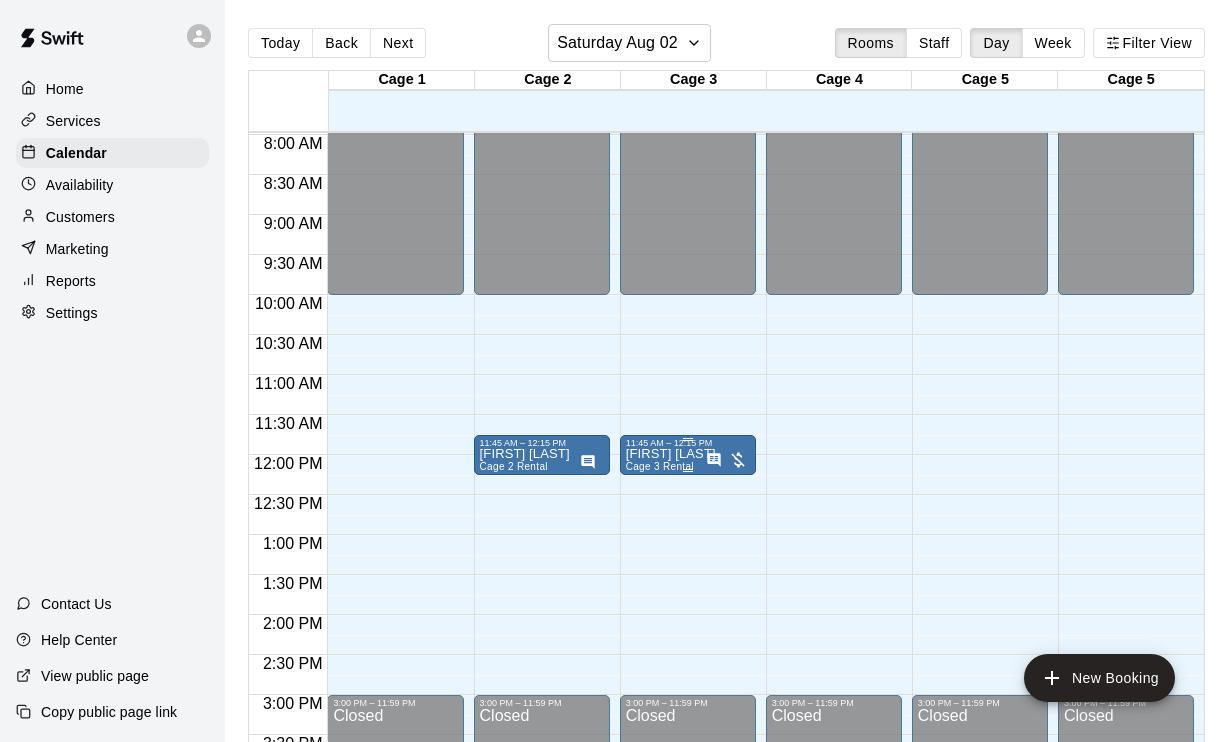 click on "[FIRST] [LAST]" at bounding box center (671, 454) 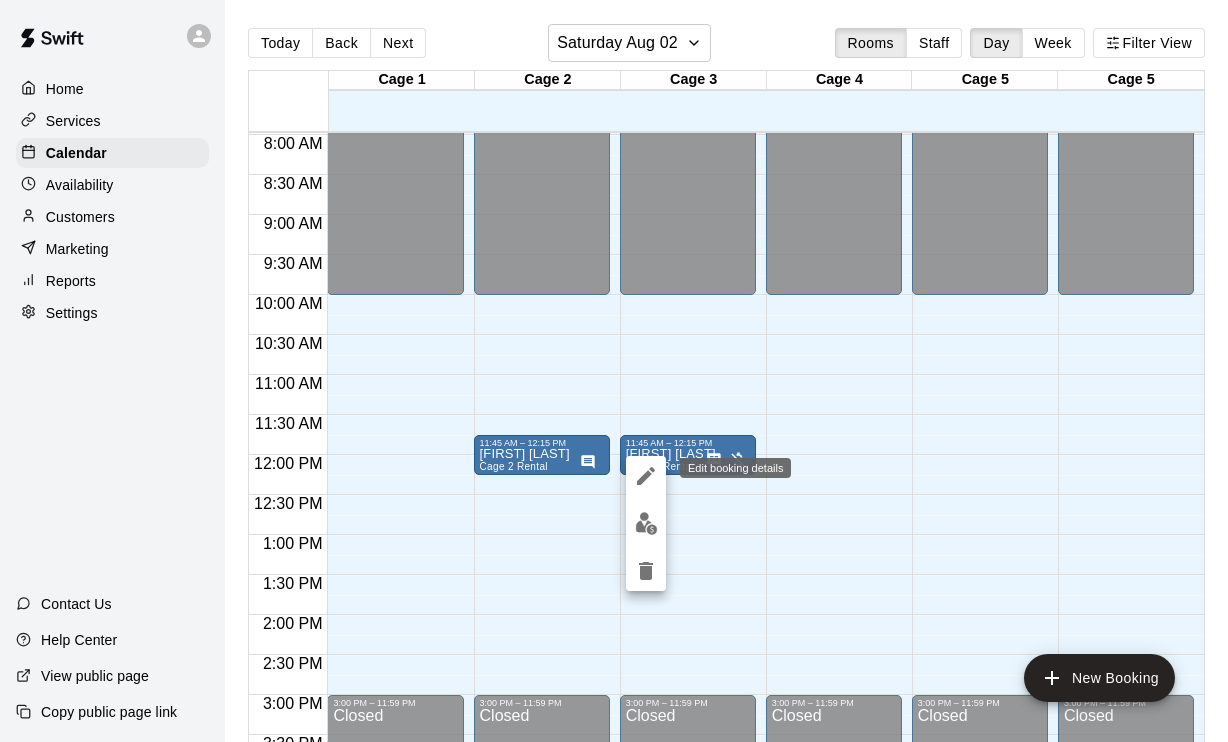 click 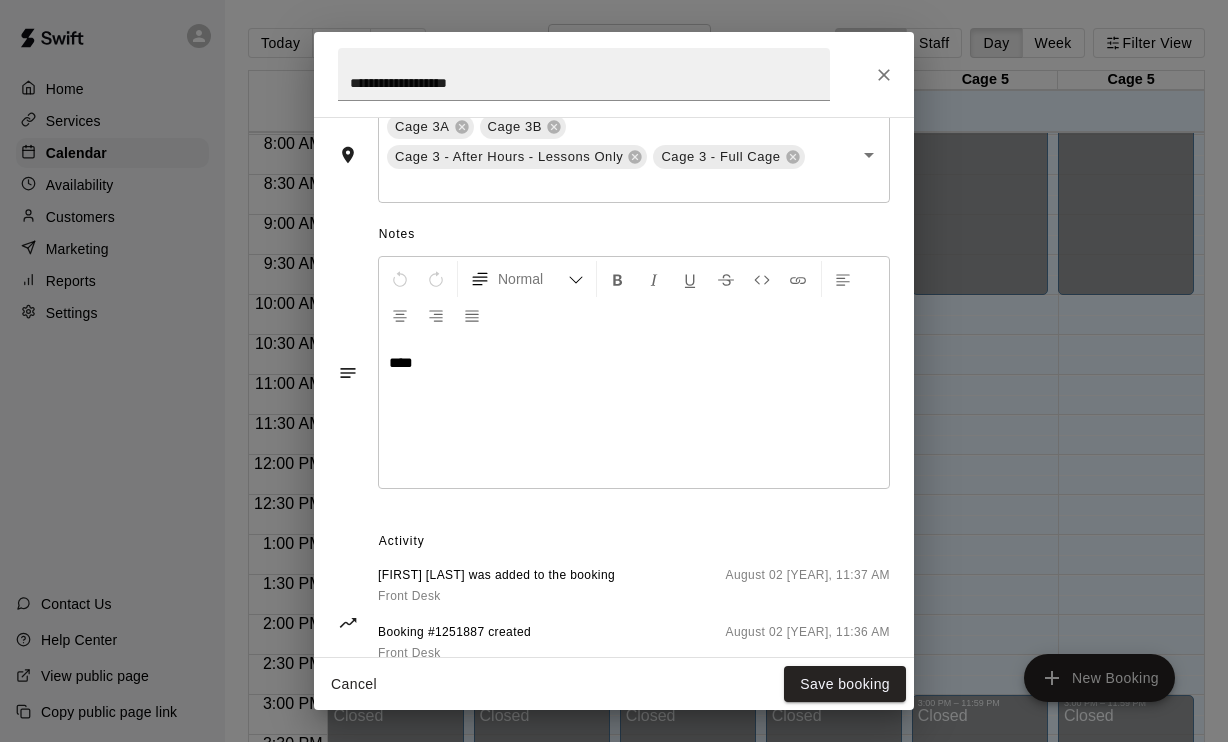 scroll, scrollTop: 582, scrollLeft: 0, axis: vertical 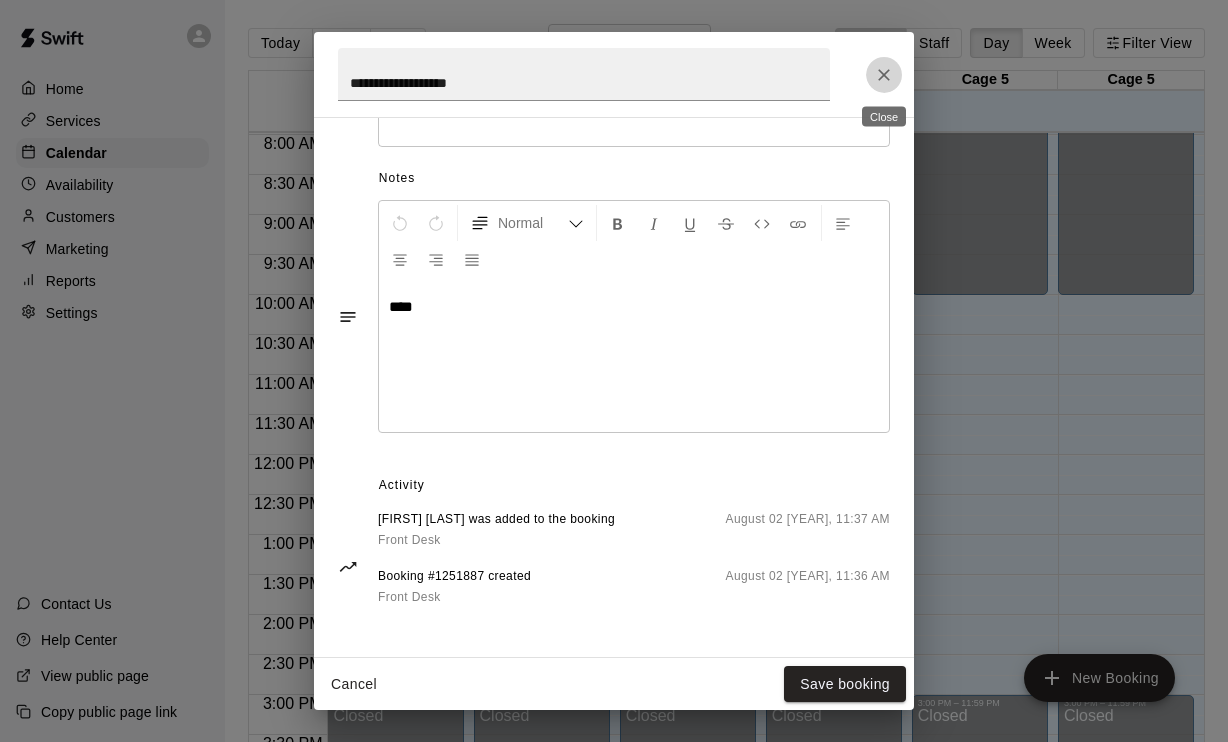 click 